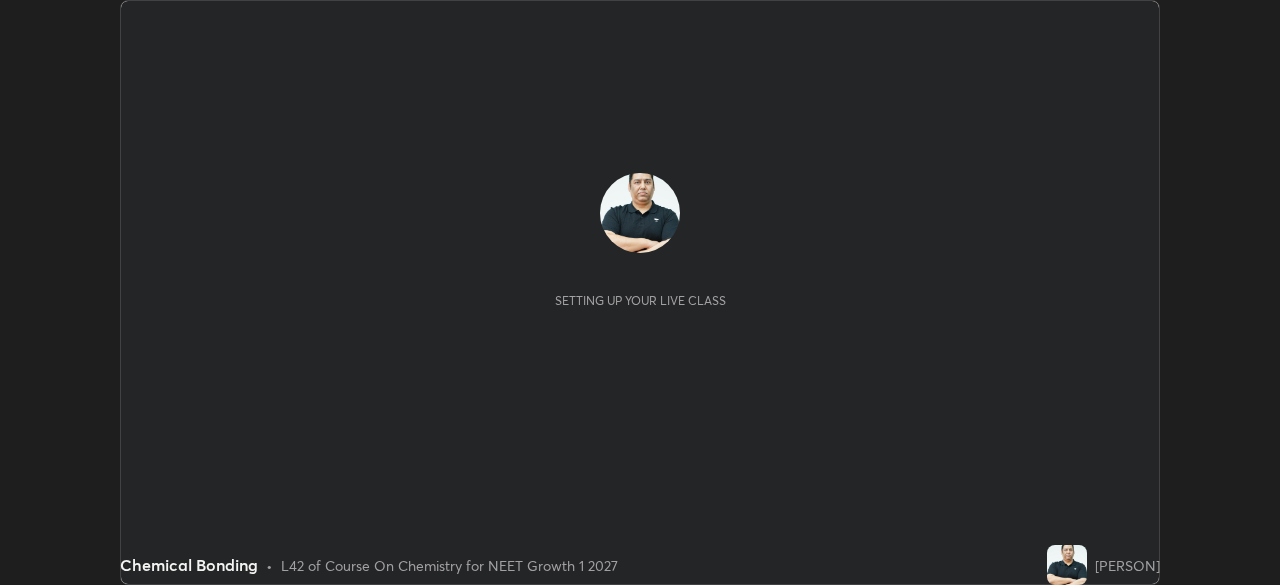 scroll, scrollTop: 0, scrollLeft: 0, axis: both 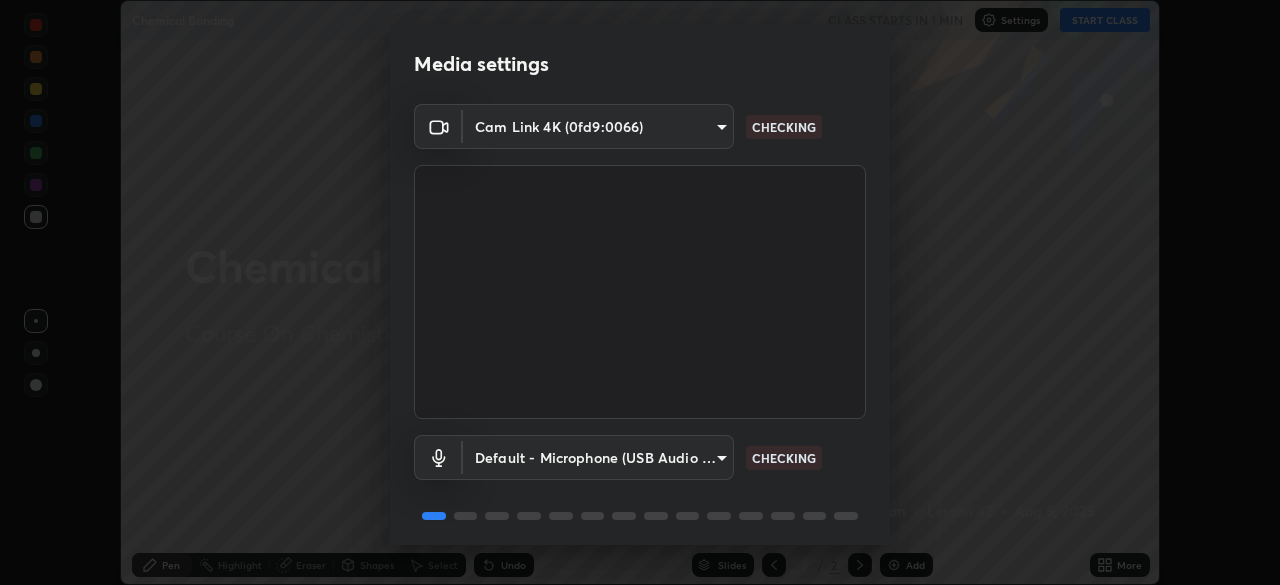 click on "Erase all Chemical Bonding CLASS STARTS IN 1 MIN Settings START CLASS Setting up your live class Chemical Bonding • L42 of Course On Chemistry for NEET Growth 1 2027 [PERSON] Pen Highlight Eraser Shapes Select Undo Slides 2 / 2 Add More Enable hand raising Enable raise hand to speak to learners. Once enabled, chat will be turned off temporarily. Enable x   No doubts shared Encourage your learners to ask a doubt for better clarity Report an issue Reason for reporting Buffering Chat not working Audio - Video sync issue Educator video quality low ​ Attach an image Report Media settings Cam Link 4K (0fd9:0066) 0633fa418783a2cef1cf63d7b01a17792f21623441e32f2d120b756bdba59842 CHECKING Default - Microphone (USB Audio Device) default CHECKING 1 / 5 Next" at bounding box center (640, 292) 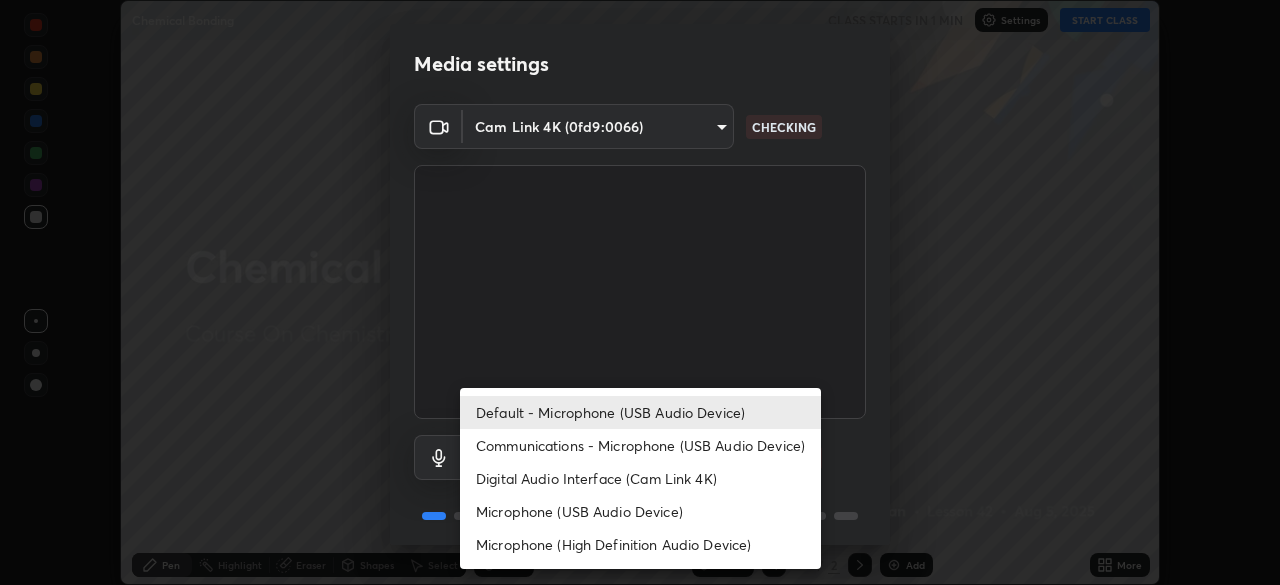 click on "Default - Microphone (USB Audio Device)" at bounding box center (640, 412) 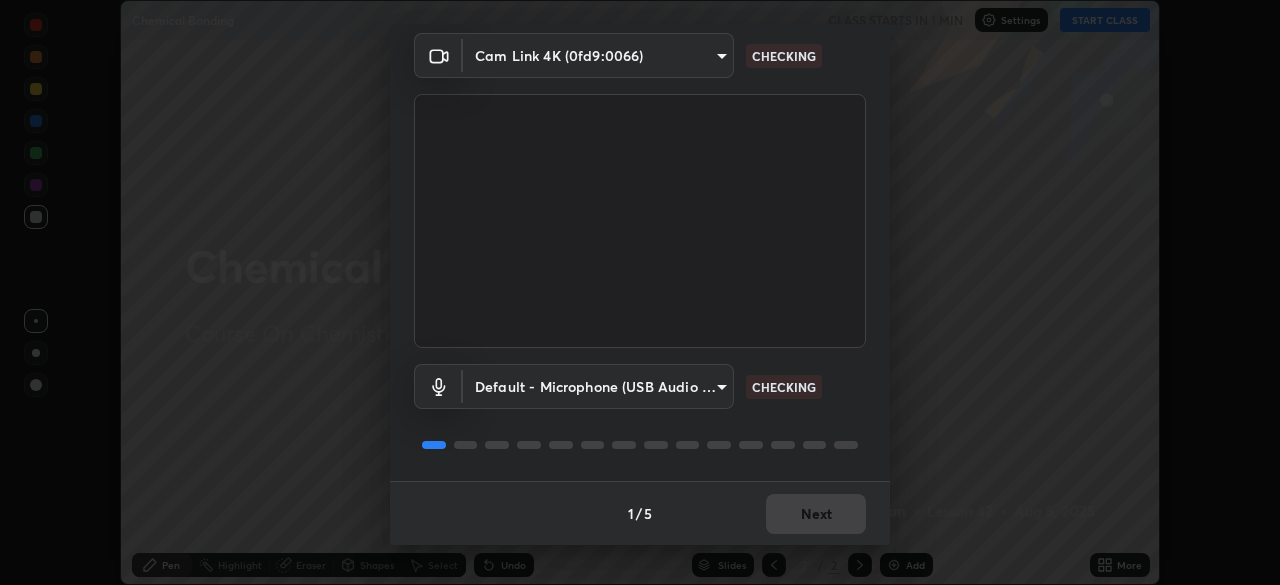 scroll, scrollTop: 70, scrollLeft: 0, axis: vertical 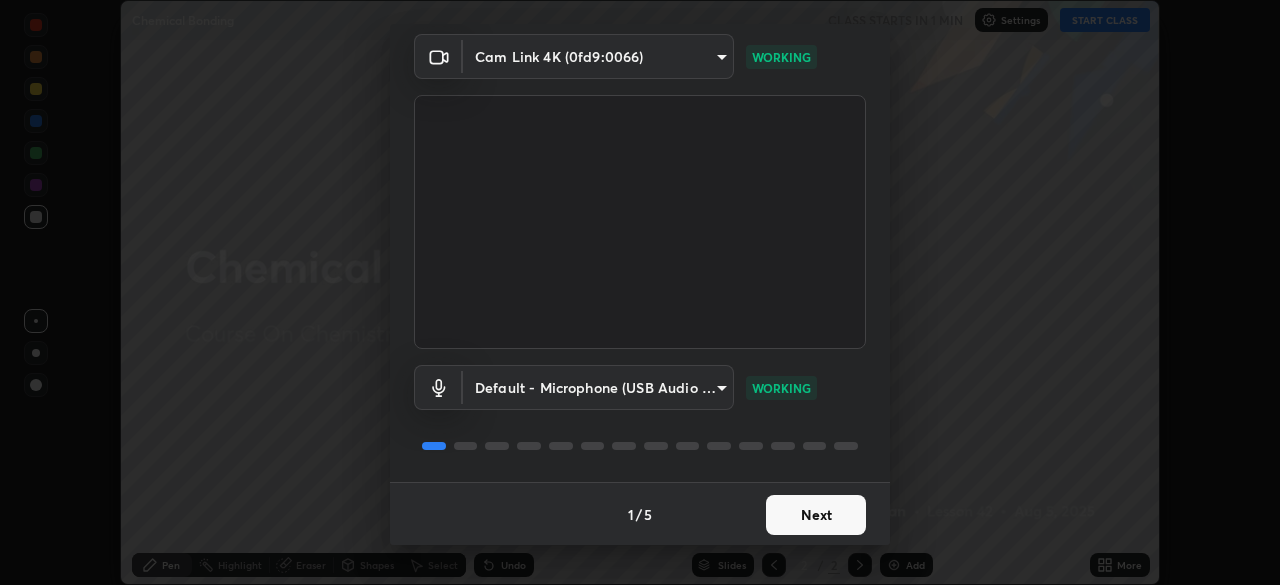 click on "Next" at bounding box center (816, 515) 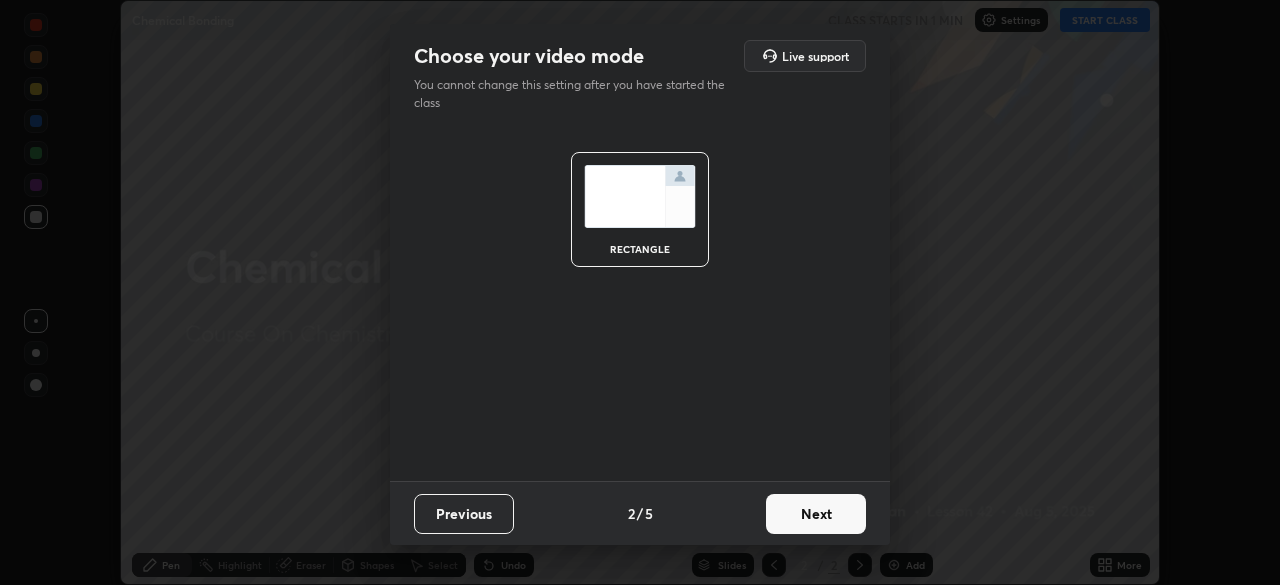 scroll, scrollTop: 0, scrollLeft: 0, axis: both 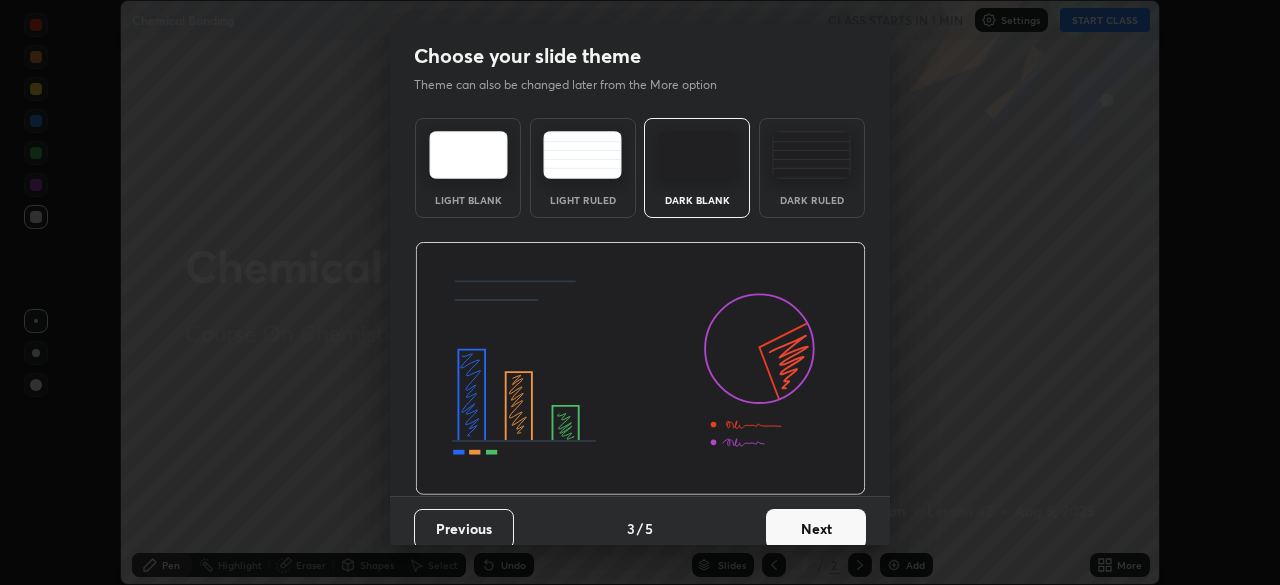 click on "Dark Ruled" at bounding box center (812, 168) 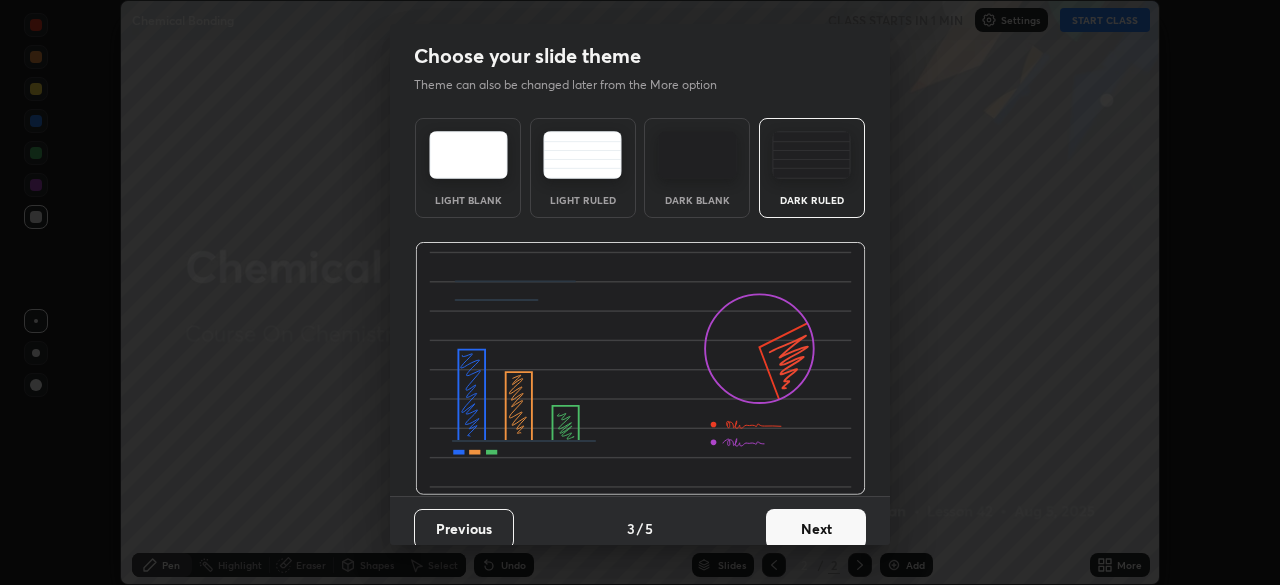 scroll, scrollTop: 15, scrollLeft: 0, axis: vertical 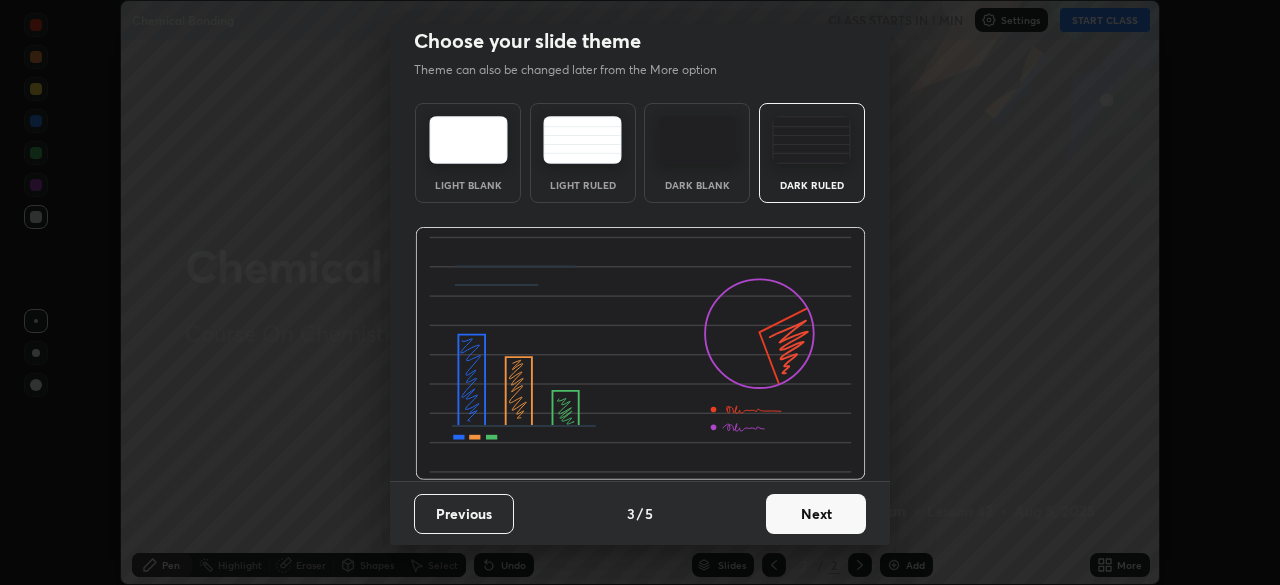 click on "Next" at bounding box center [816, 514] 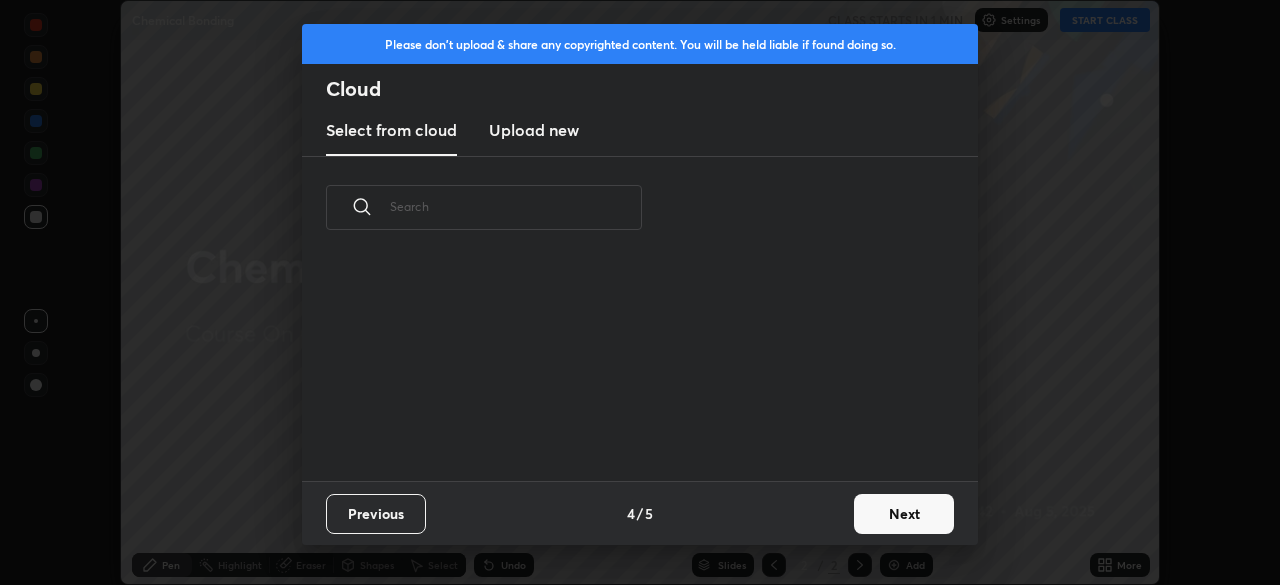 scroll, scrollTop: 0, scrollLeft: 0, axis: both 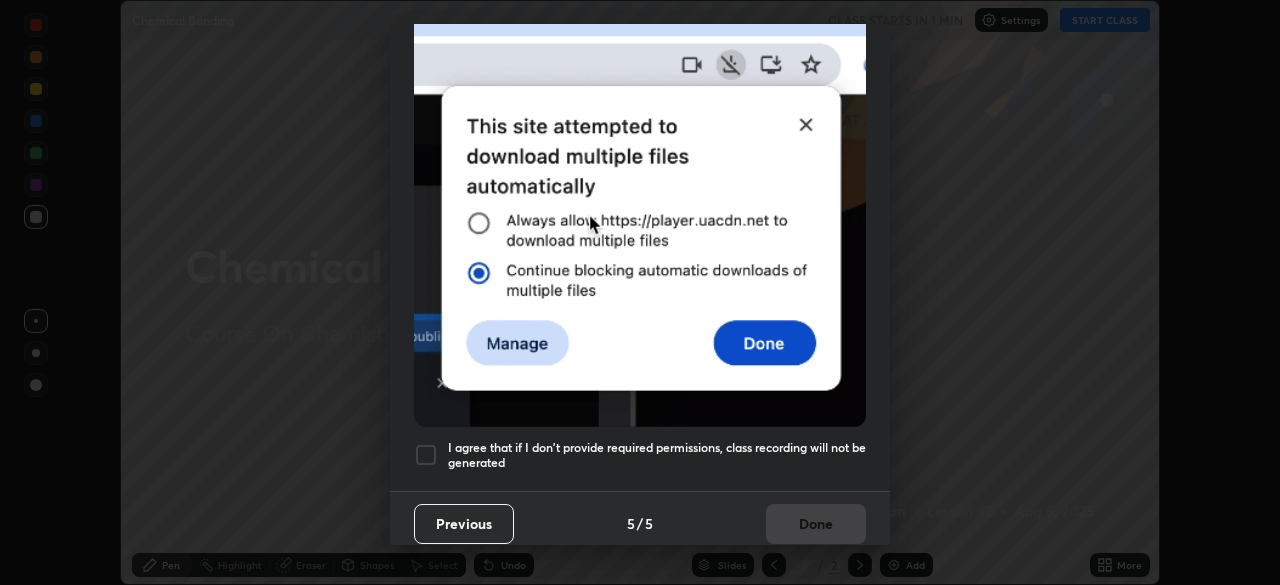 click on "I agree that if I don't provide required permissions, class recording will not be generated" at bounding box center [657, 455] 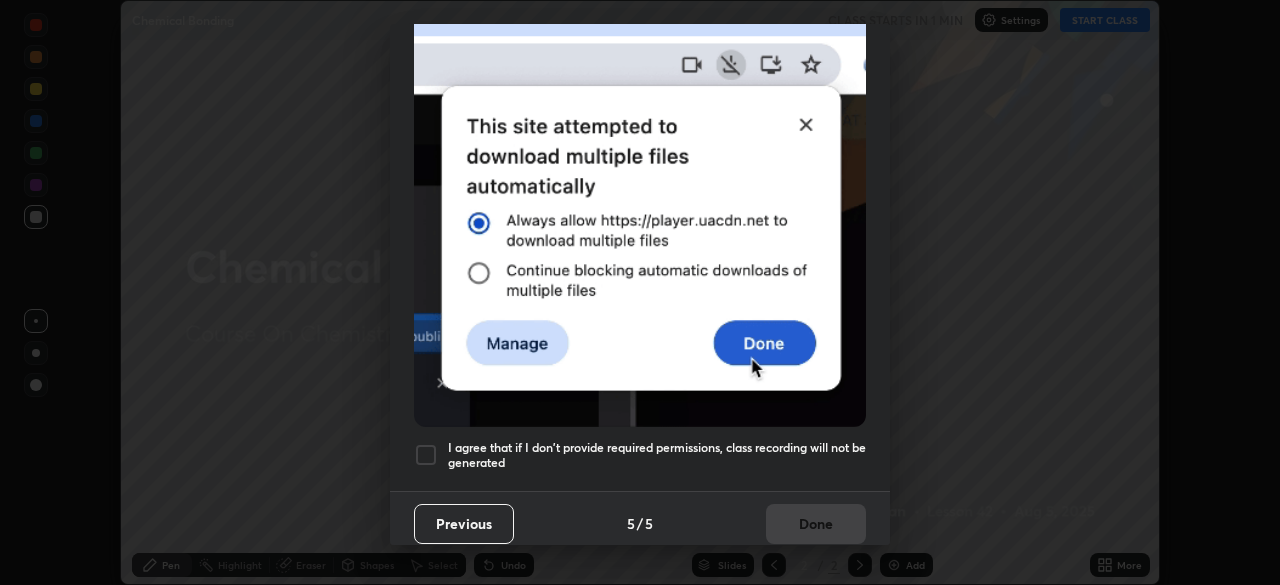click on "Done" at bounding box center (816, 524) 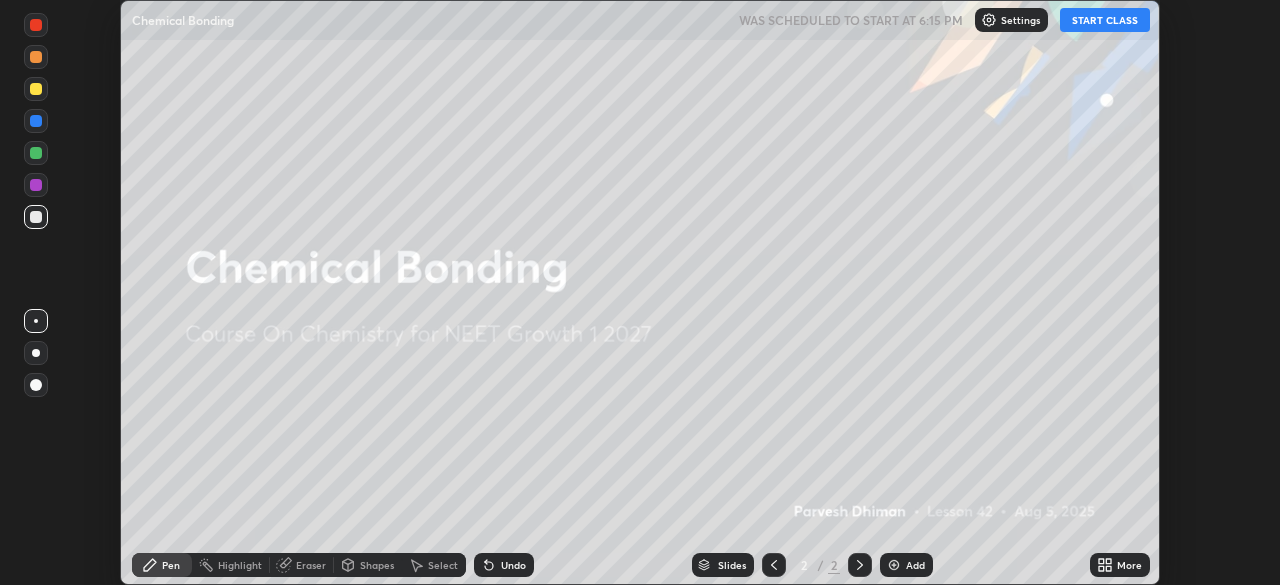 click on "More" at bounding box center [1129, 565] 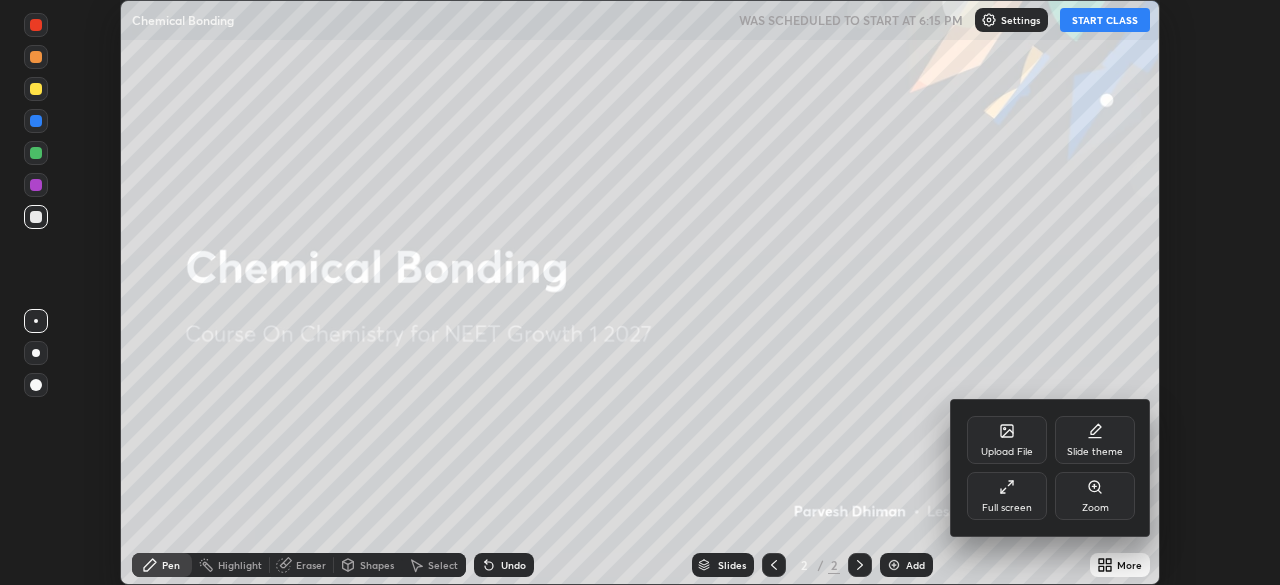 click on "Full screen" at bounding box center (1007, 508) 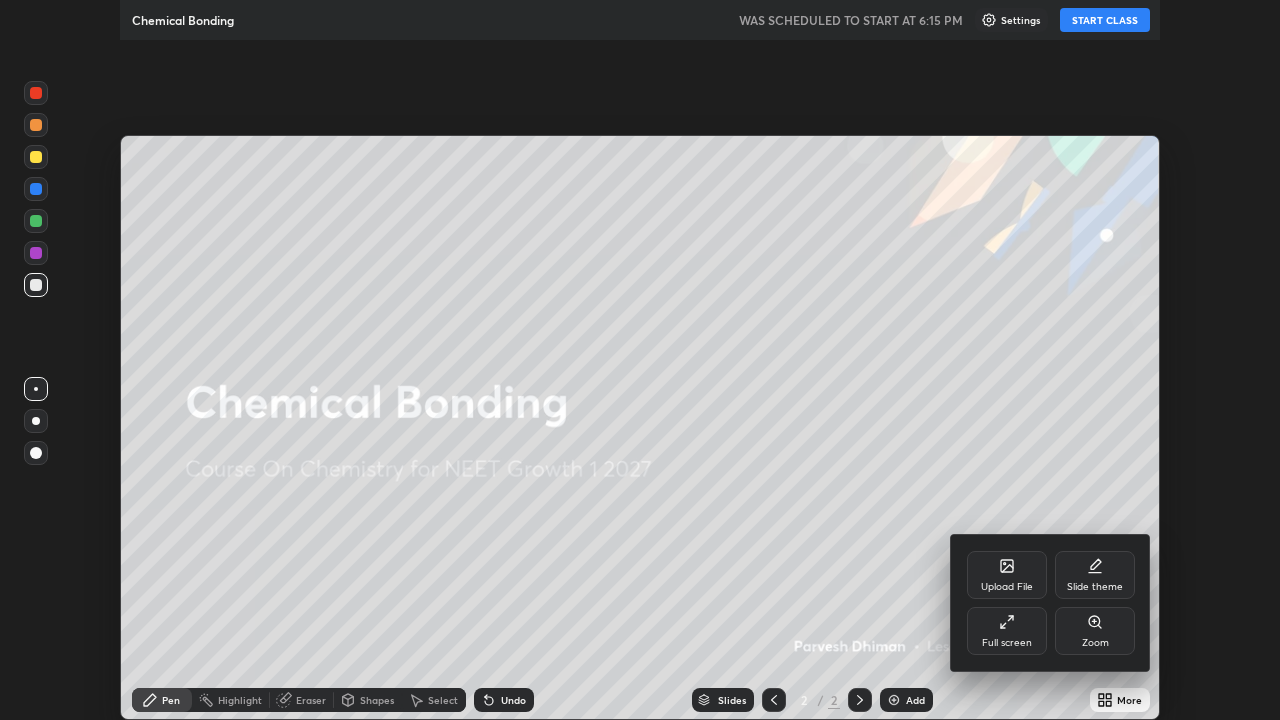 scroll, scrollTop: 99280, scrollLeft: 98720, axis: both 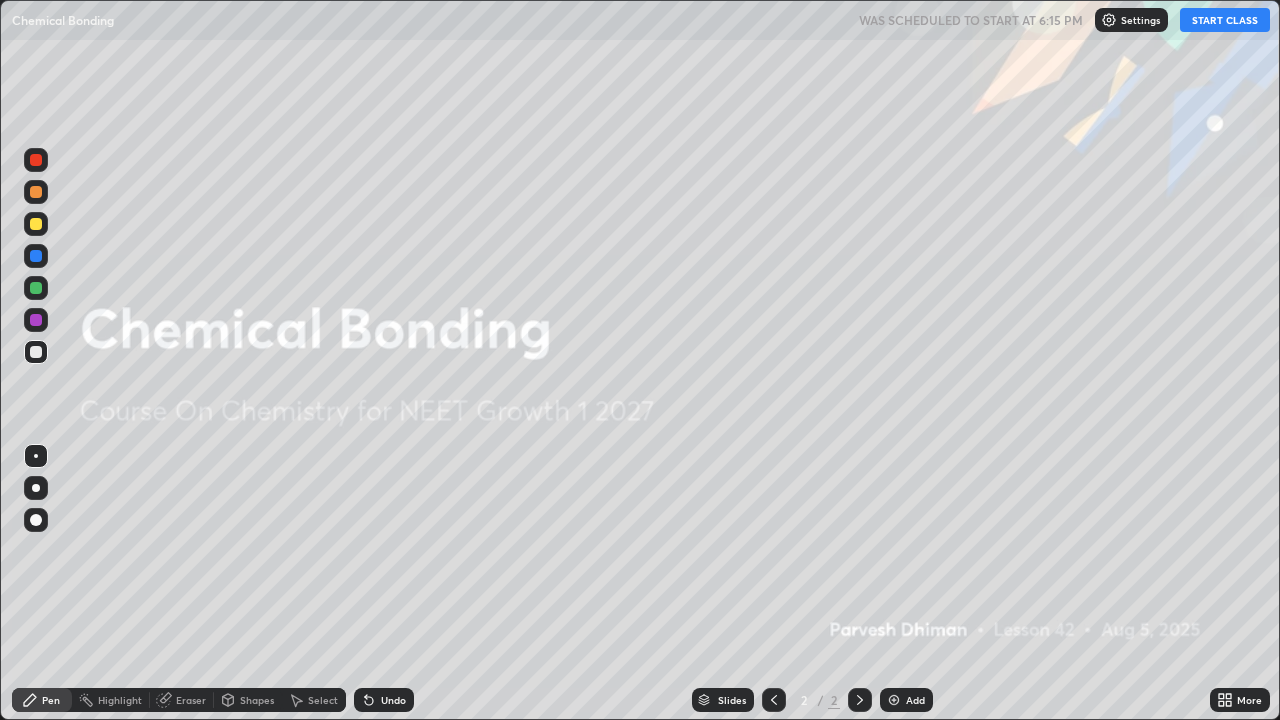 click on "START CLASS" at bounding box center [1225, 20] 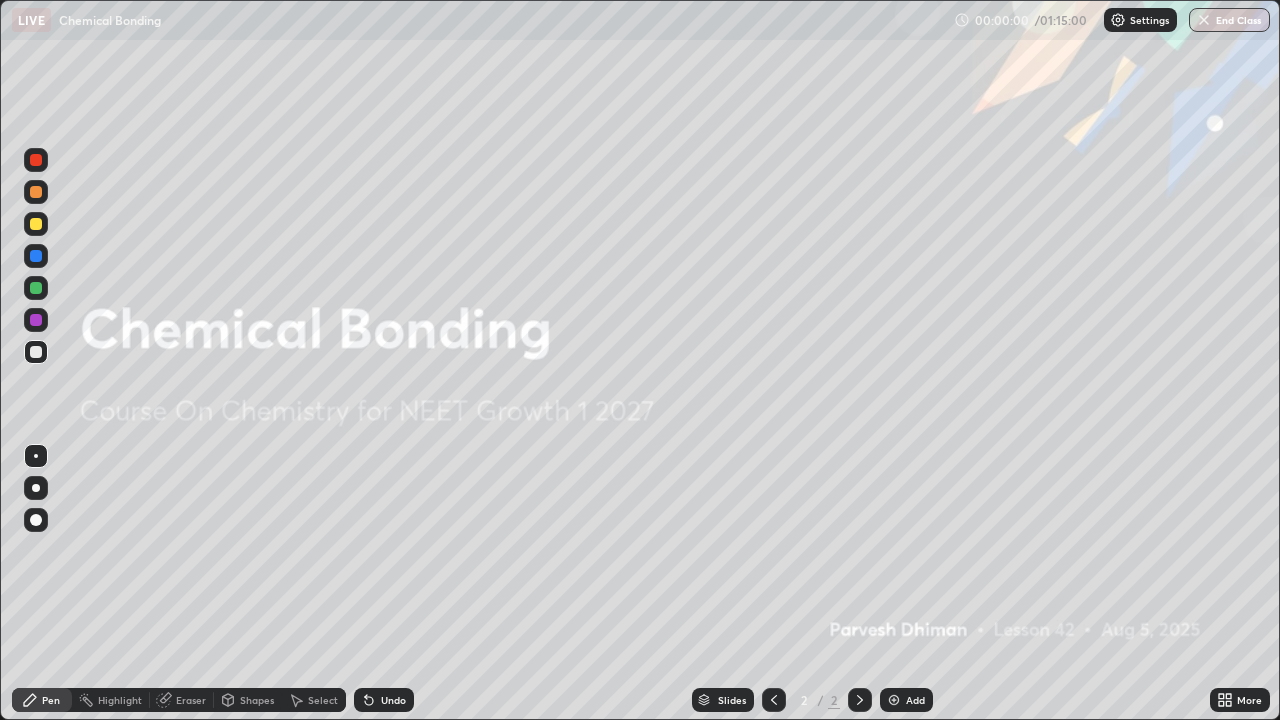 click on "Add" at bounding box center [915, 700] 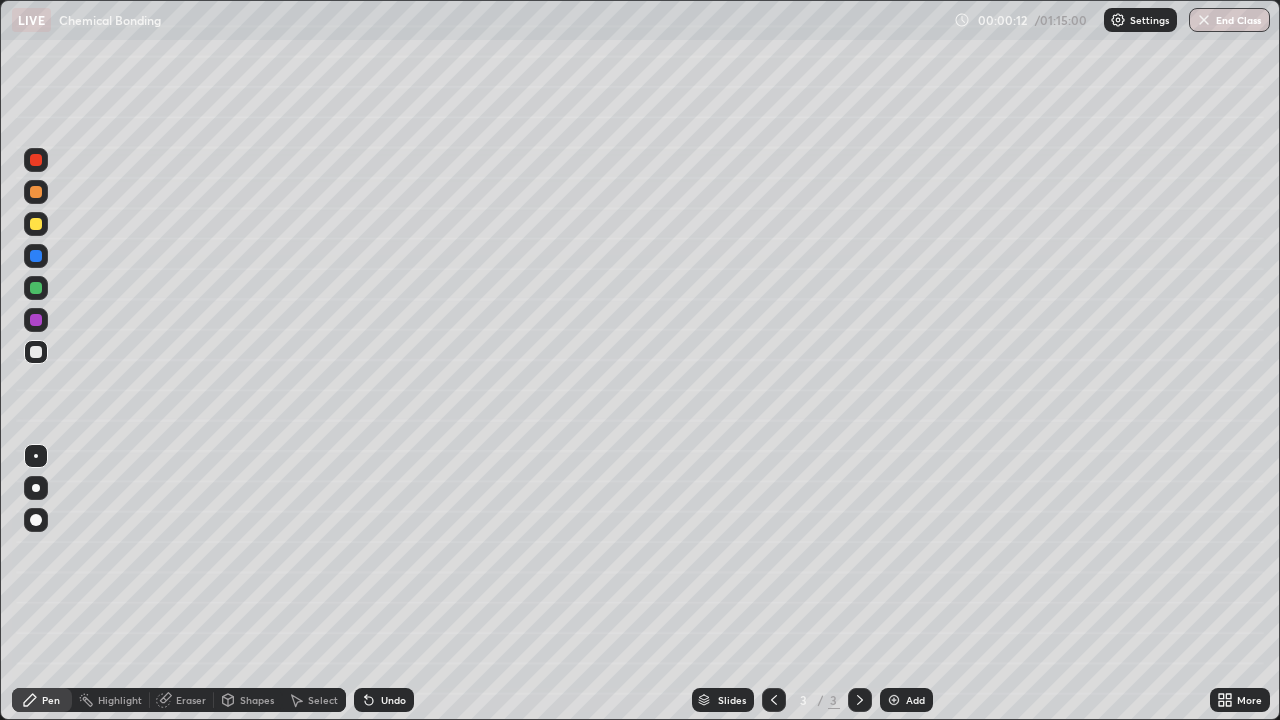 click at bounding box center [36, 488] 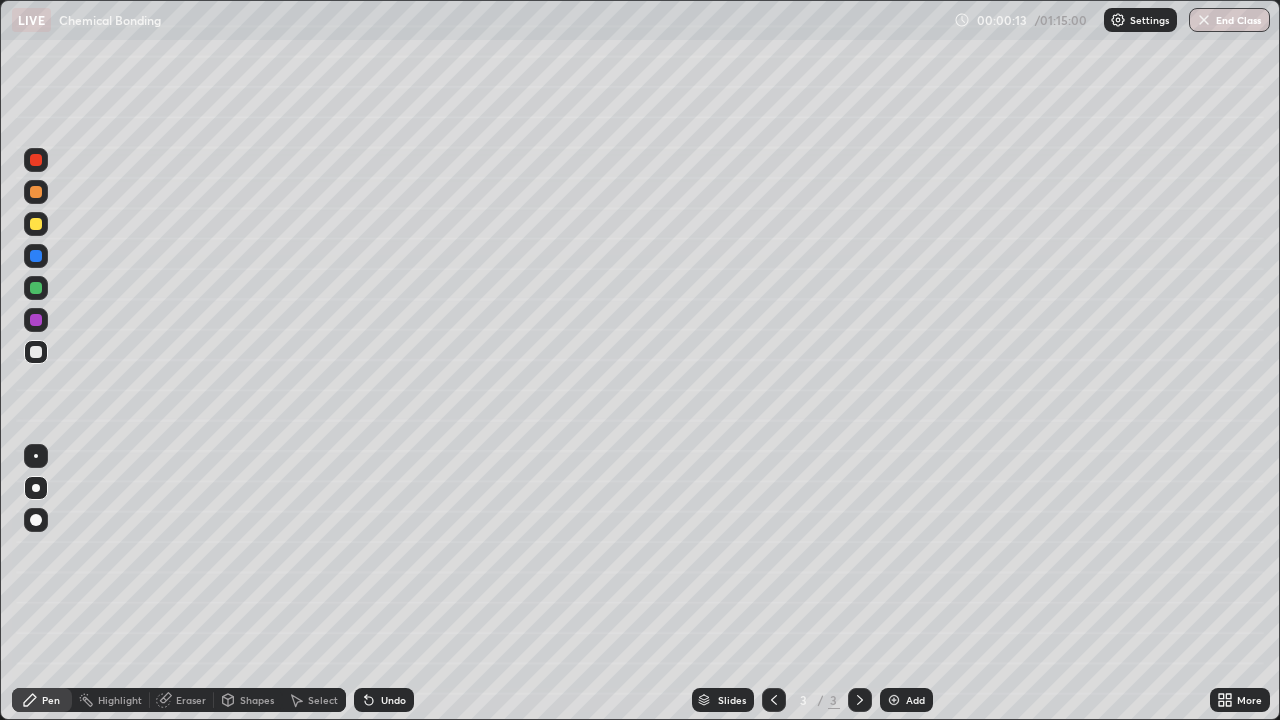 click on "Pen" at bounding box center (51, 700) 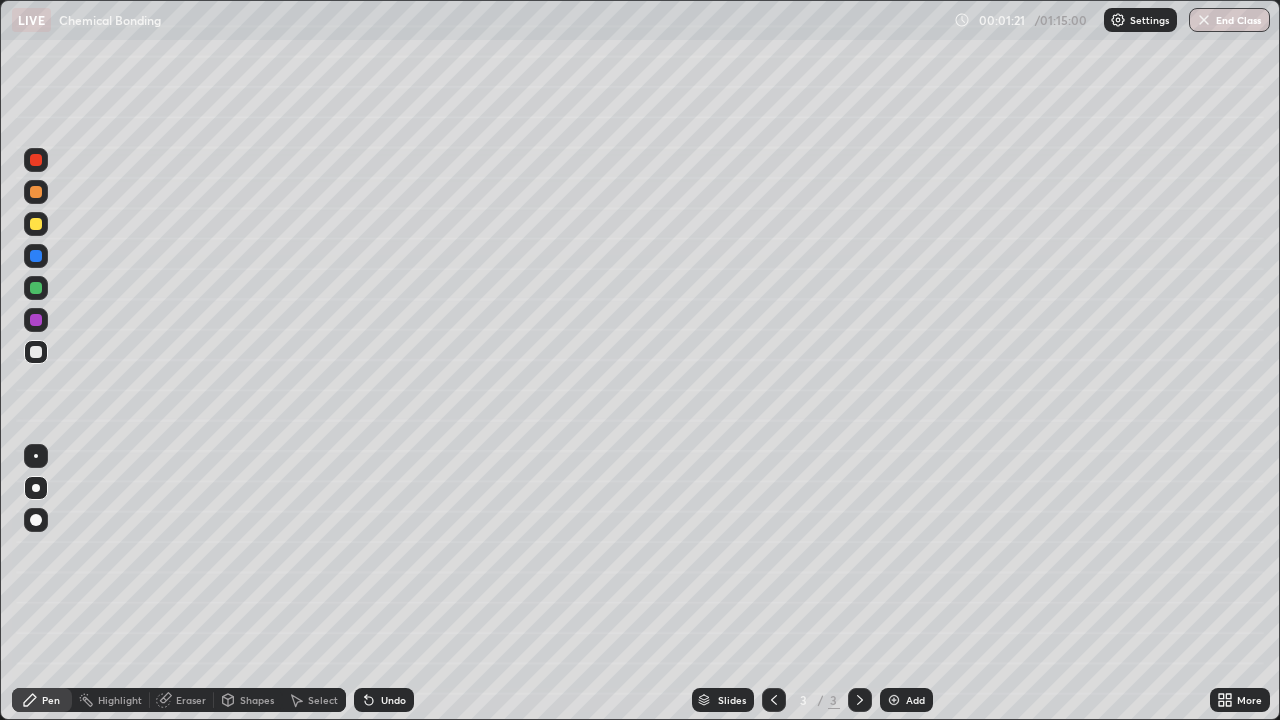 click on "Shapes" at bounding box center (257, 700) 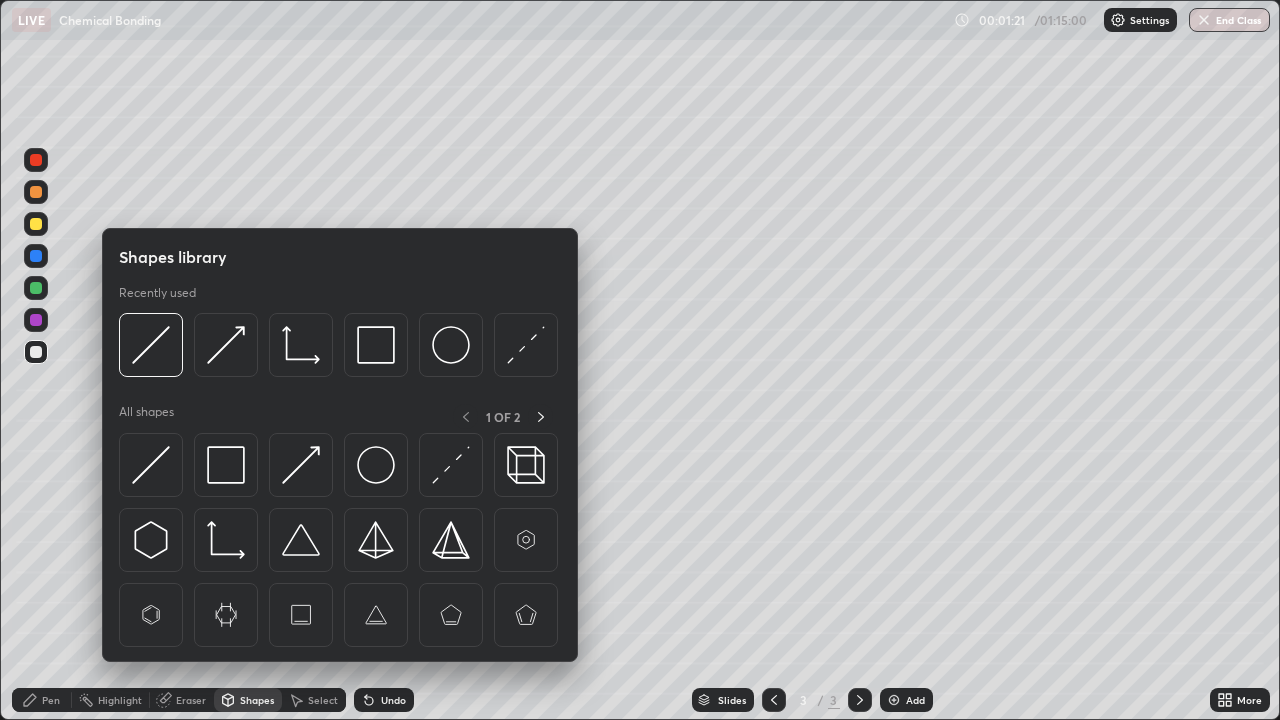 click on "Eraser" at bounding box center [182, 700] 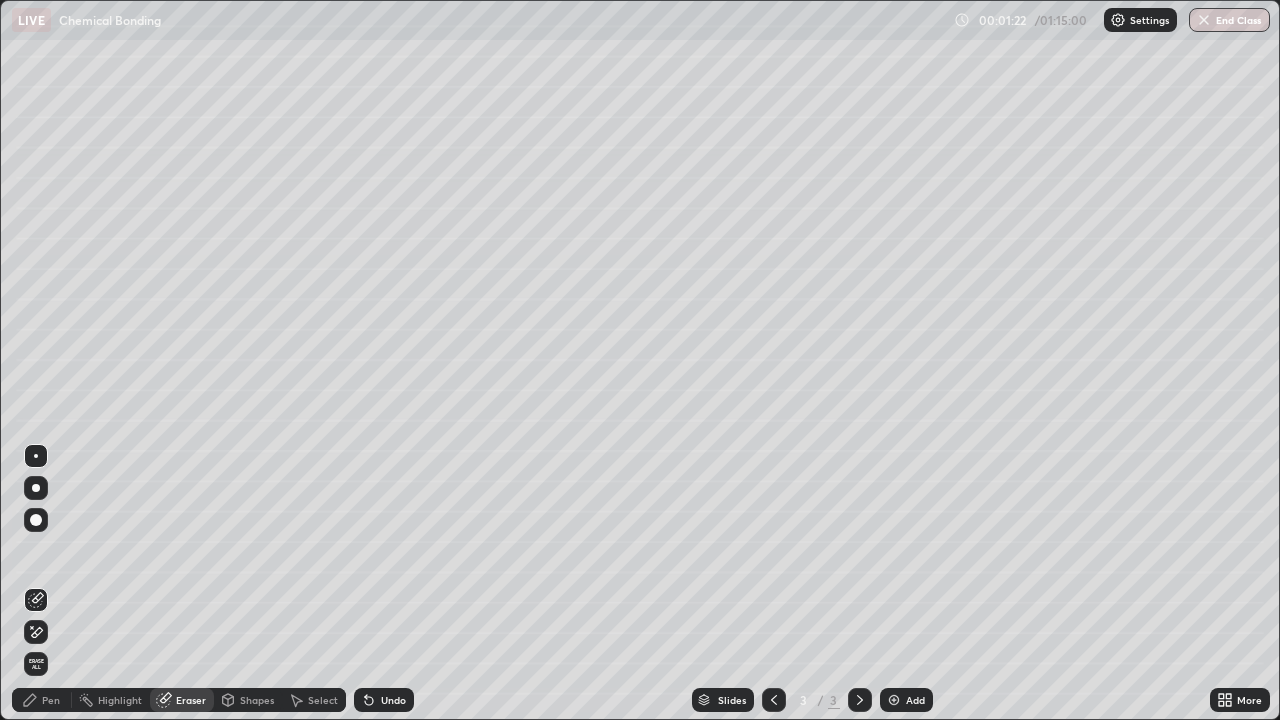 click 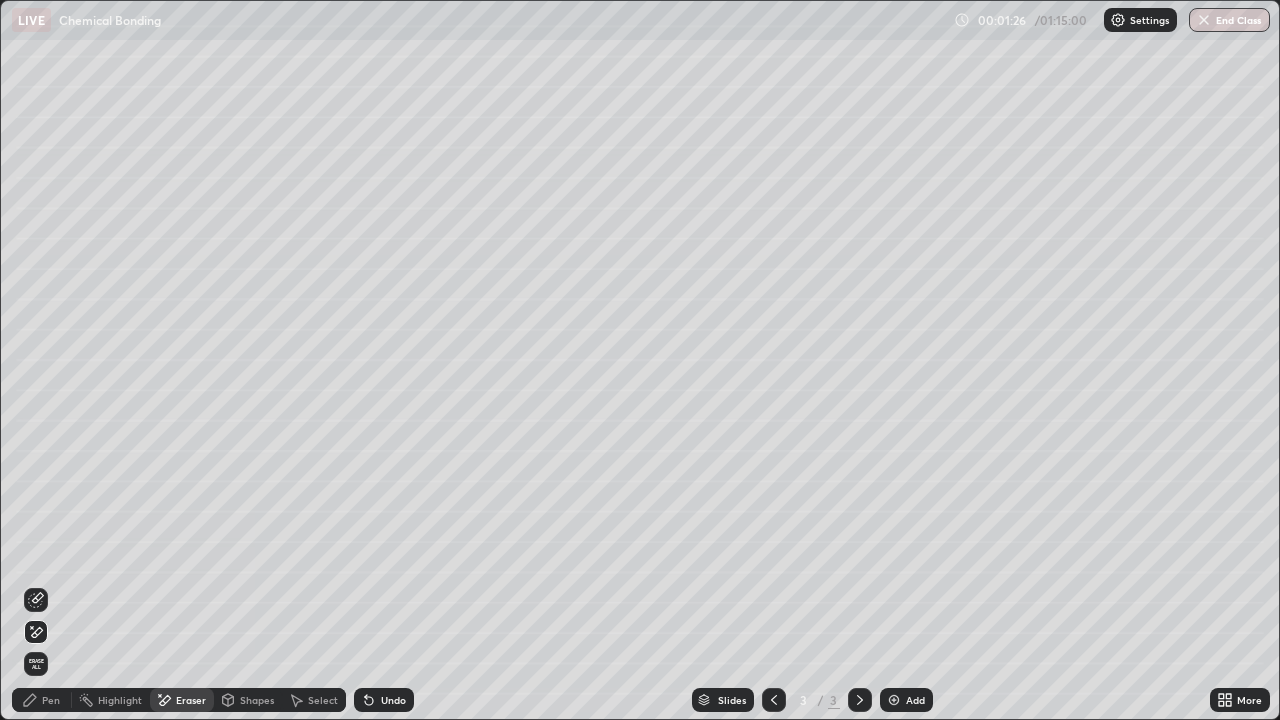 click 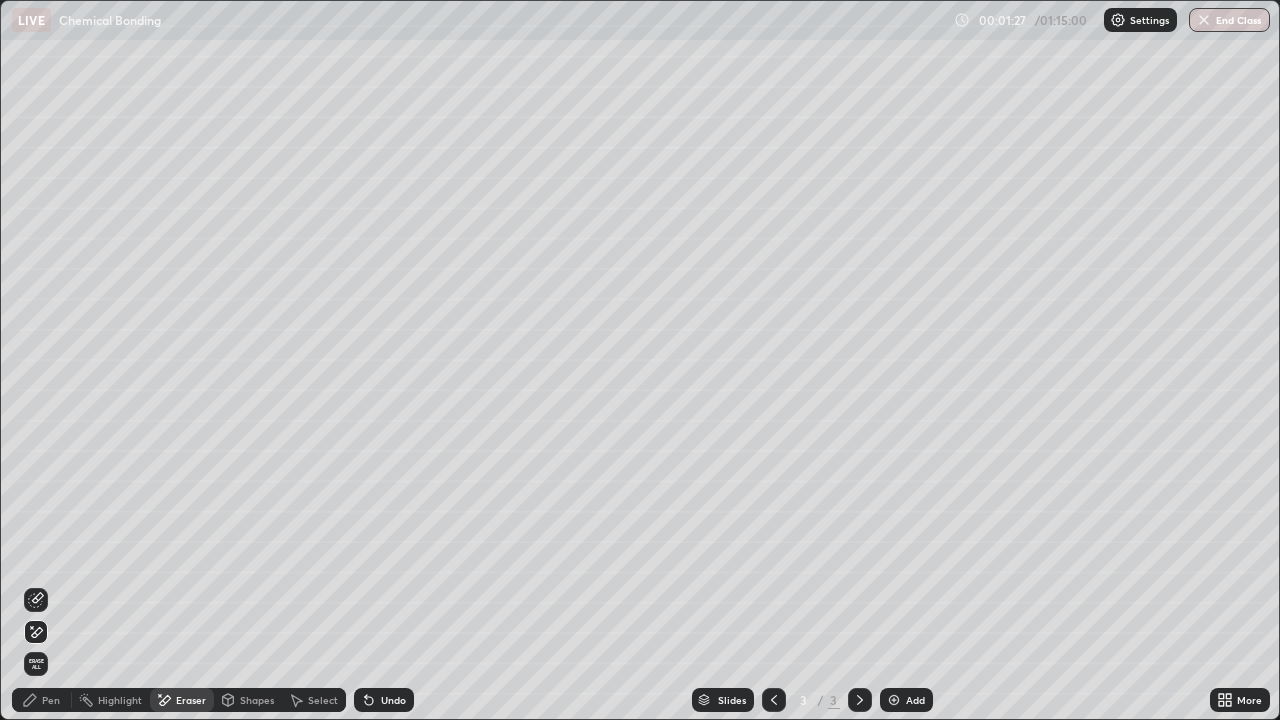 click on "Pen" at bounding box center [51, 700] 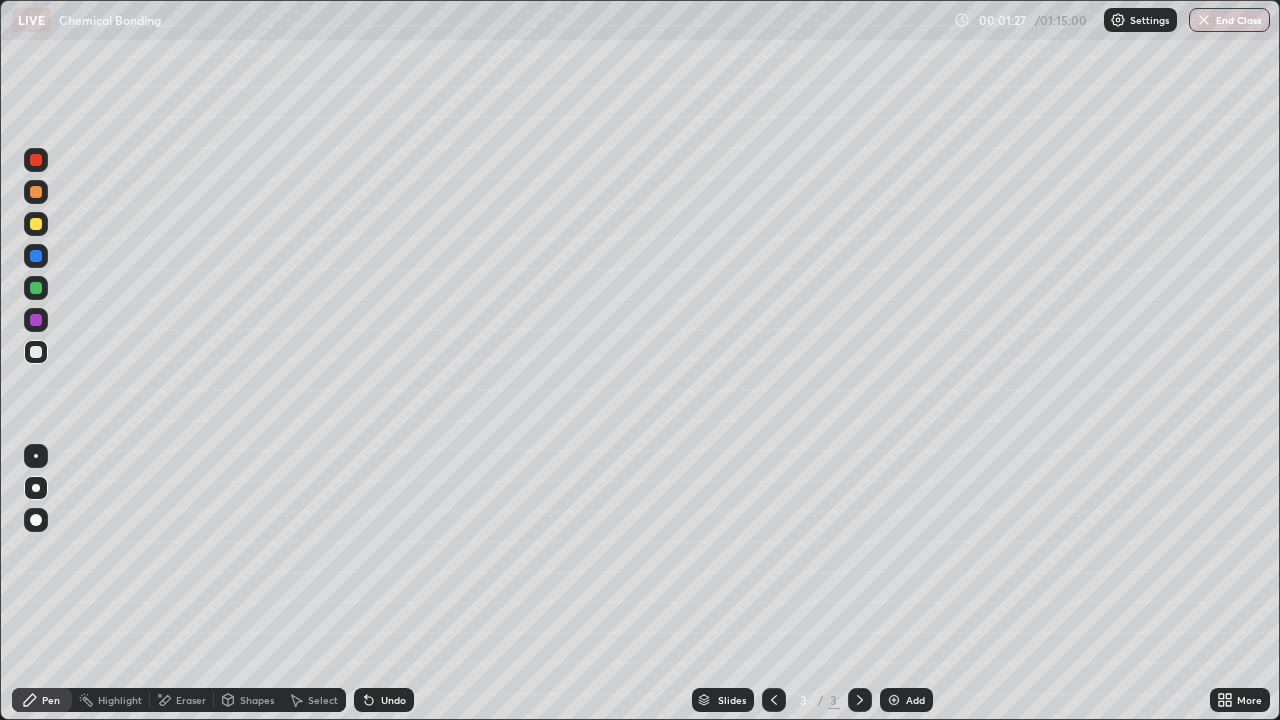 click on "Pen" at bounding box center (51, 700) 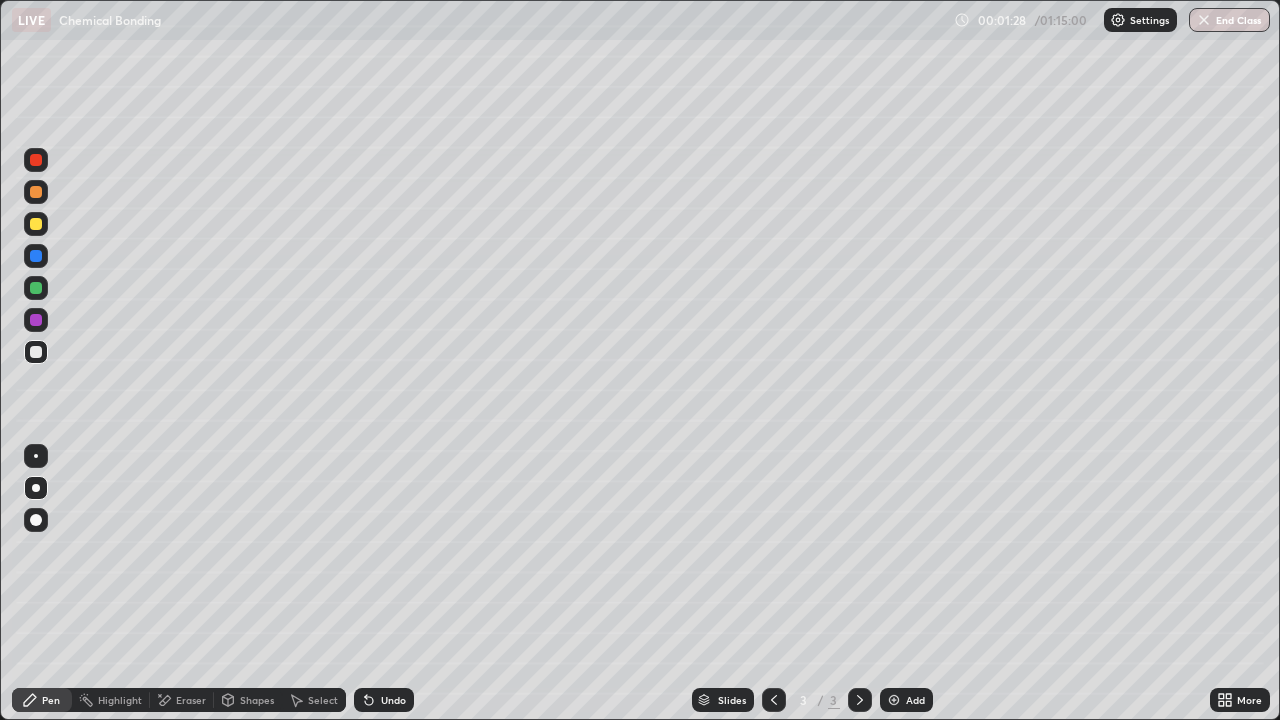 click at bounding box center (36, 520) 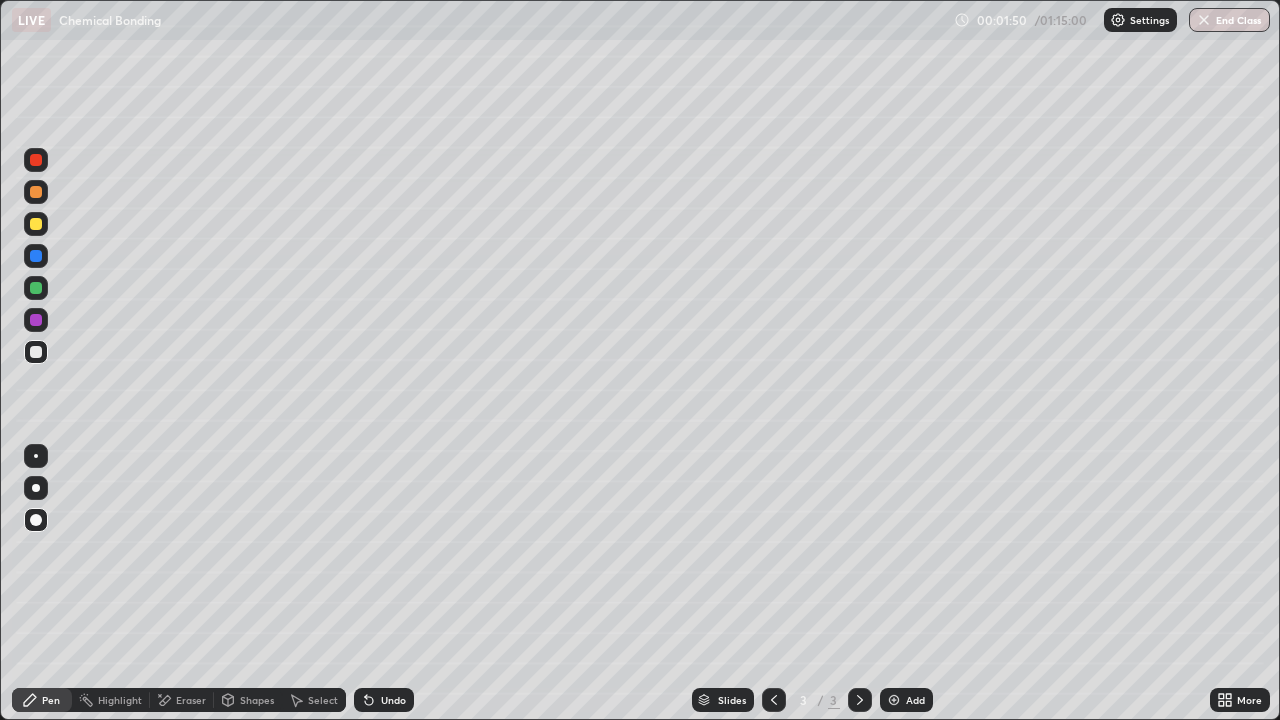 click on "Pen" at bounding box center (51, 700) 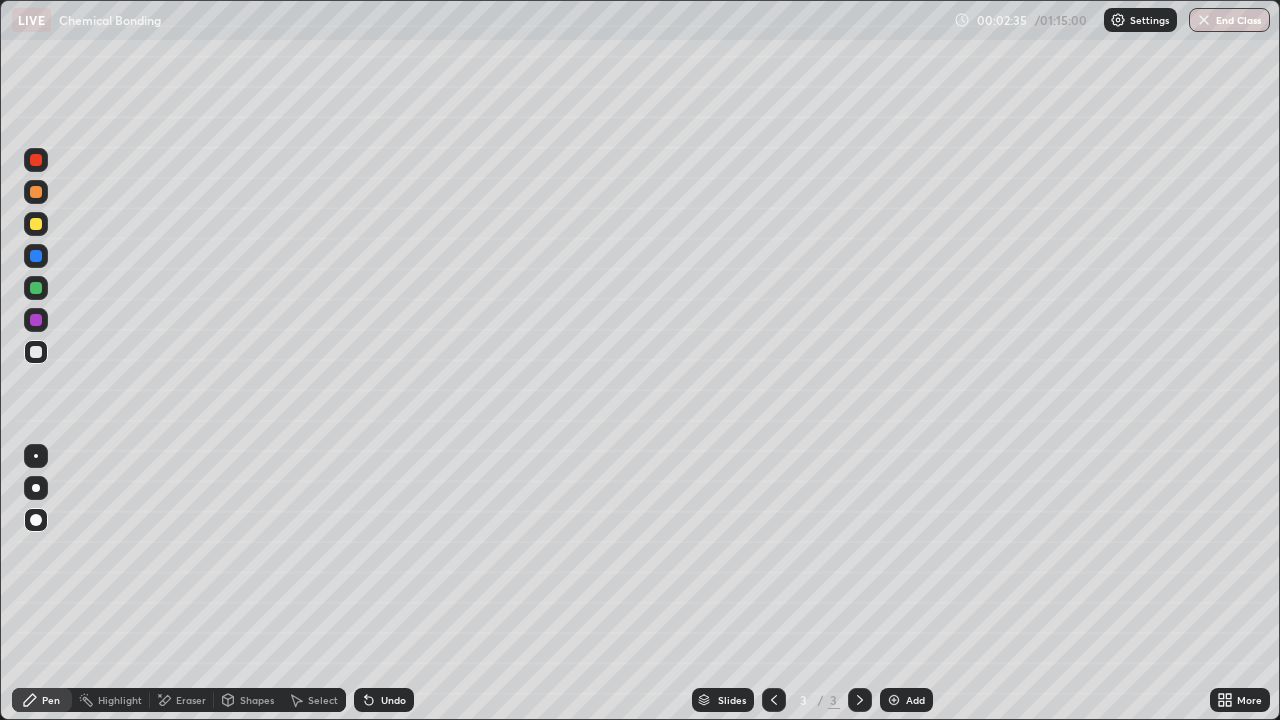 click on "Pen" at bounding box center [42, 700] 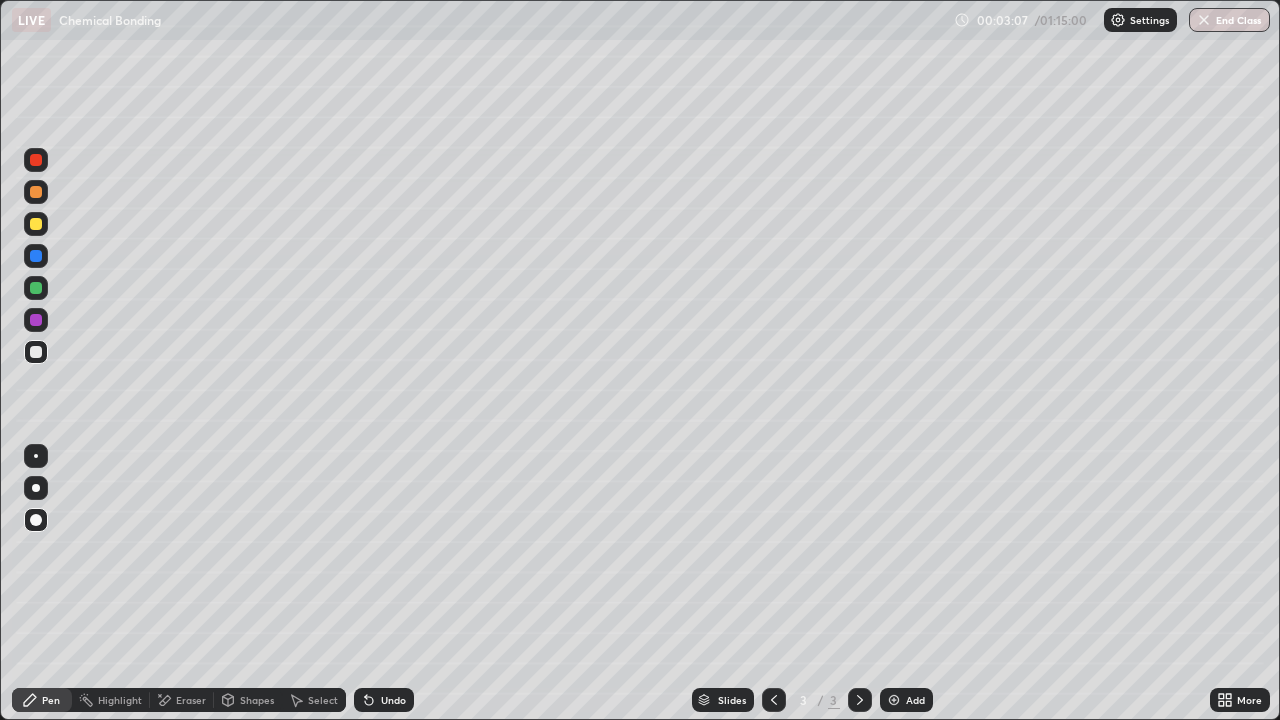 click at bounding box center (36, 288) 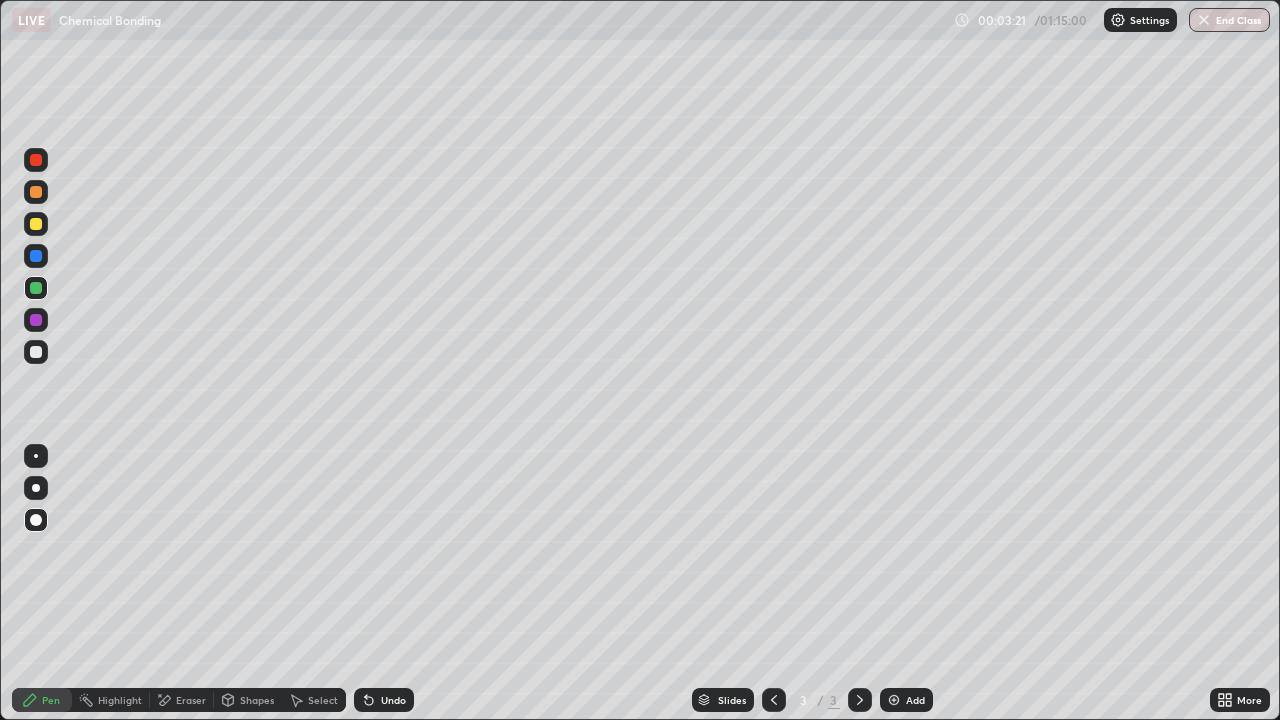 click on "Shapes" at bounding box center (257, 700) 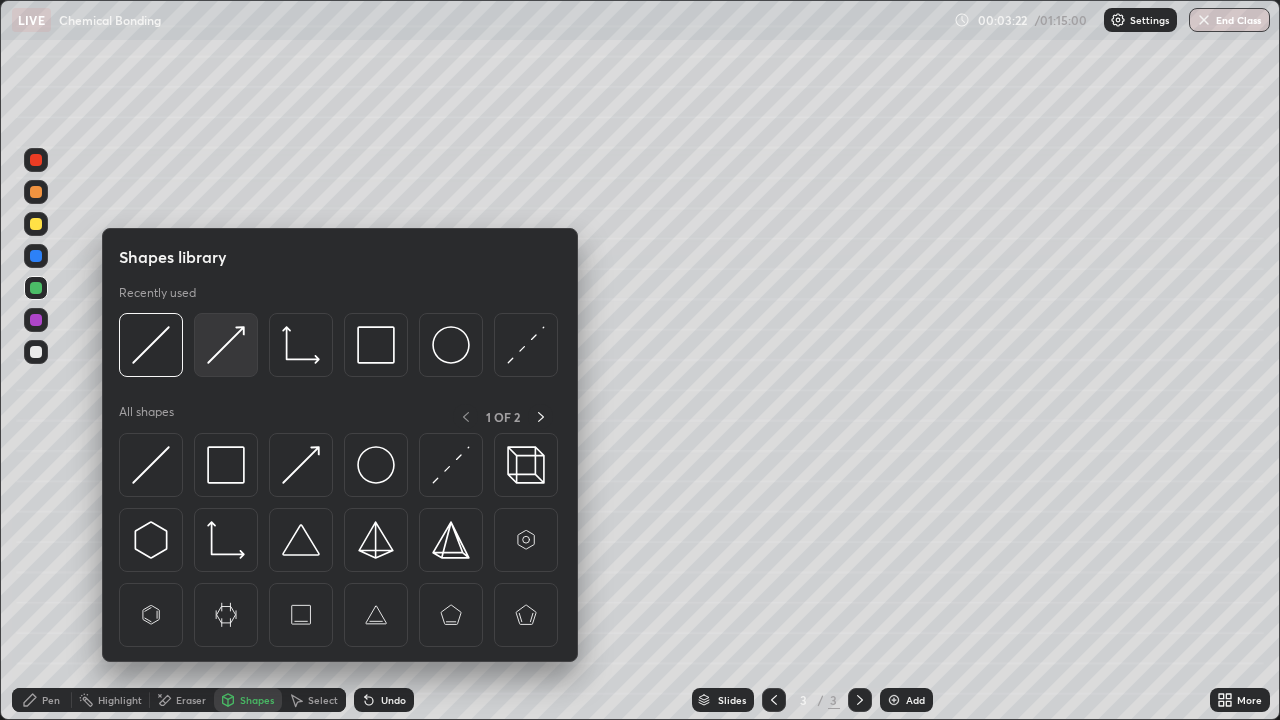 click at bounding box center [226, 345] 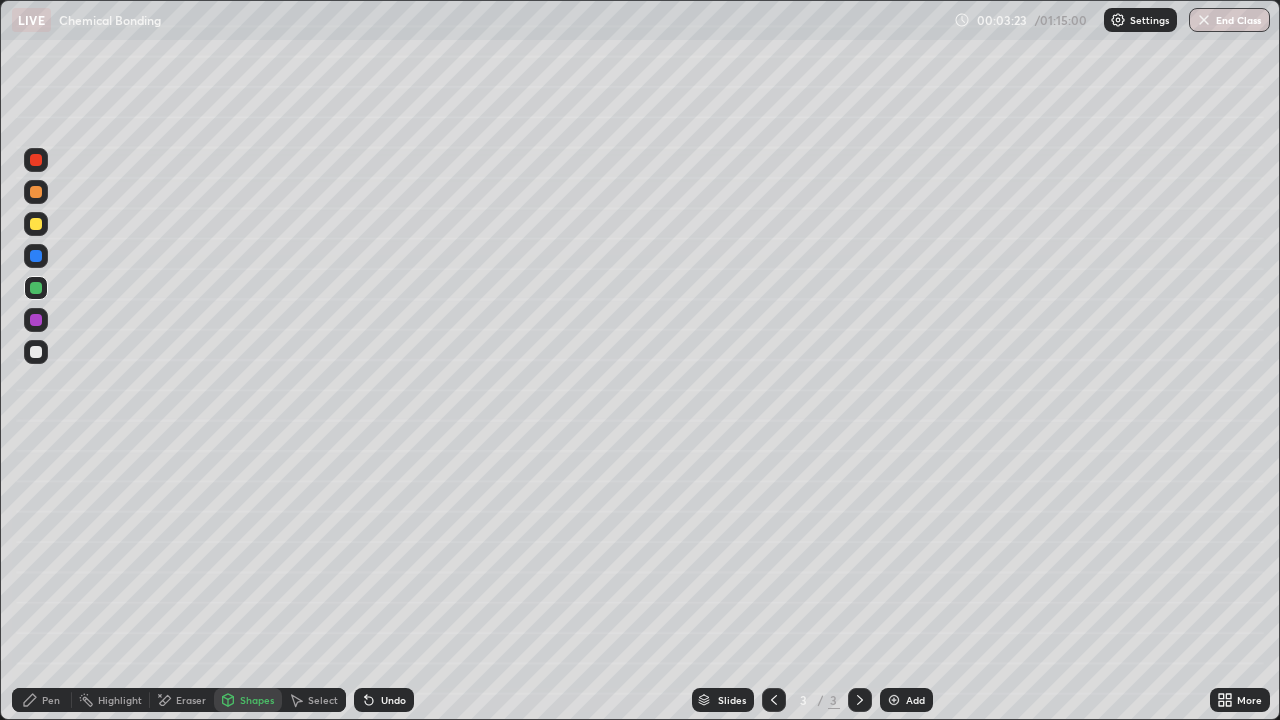 click on "Shapes" at bounding box center [257, 700] 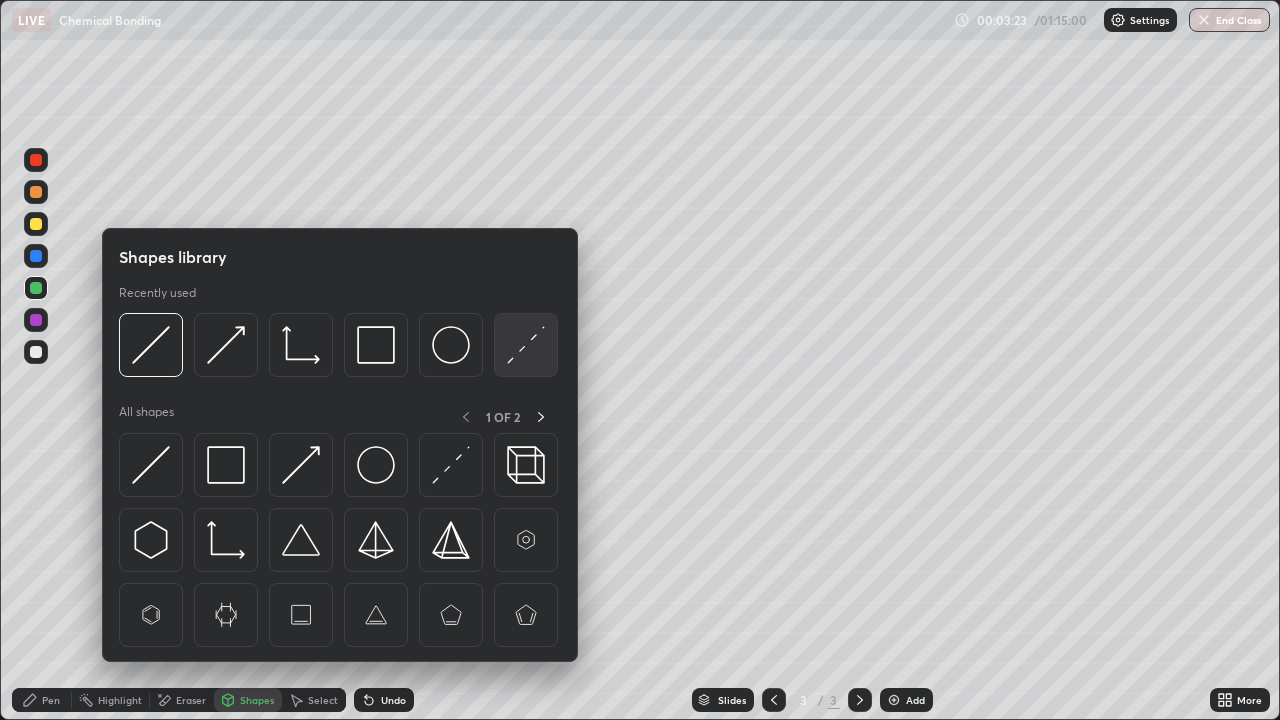 click at bounding box center [526, 345] 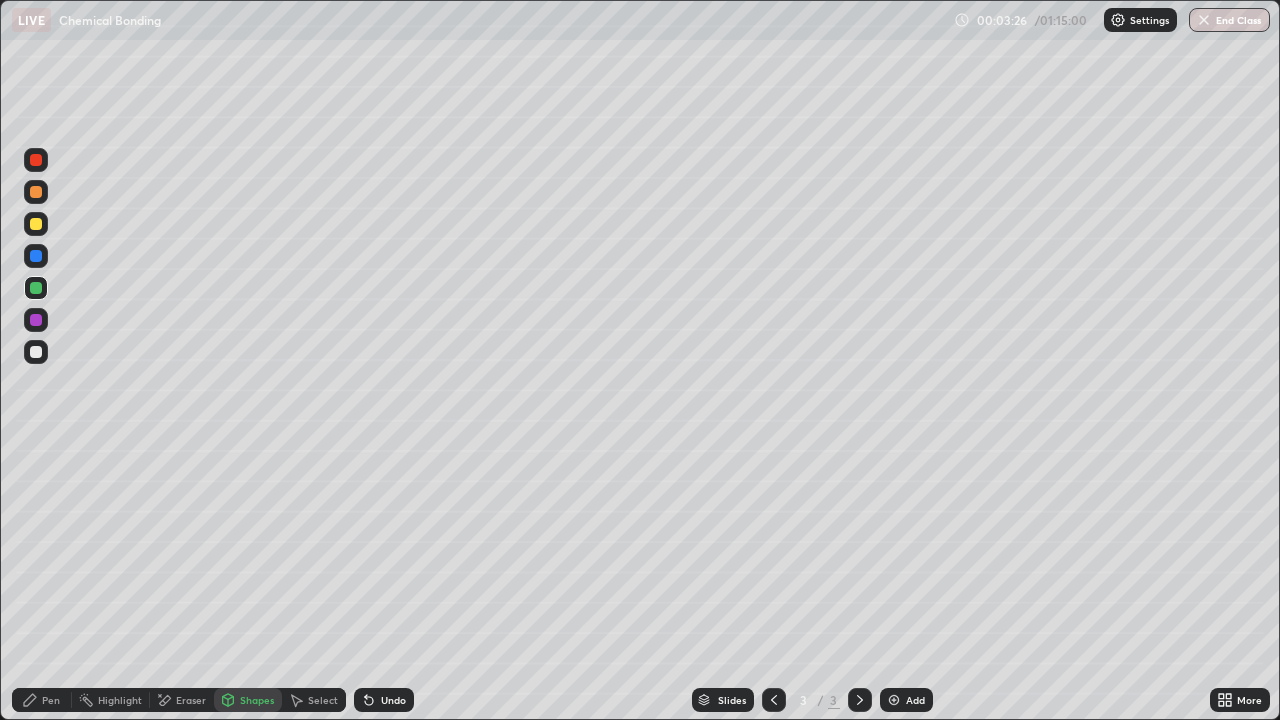 click on "Pen" at bounding box center (42, 700) 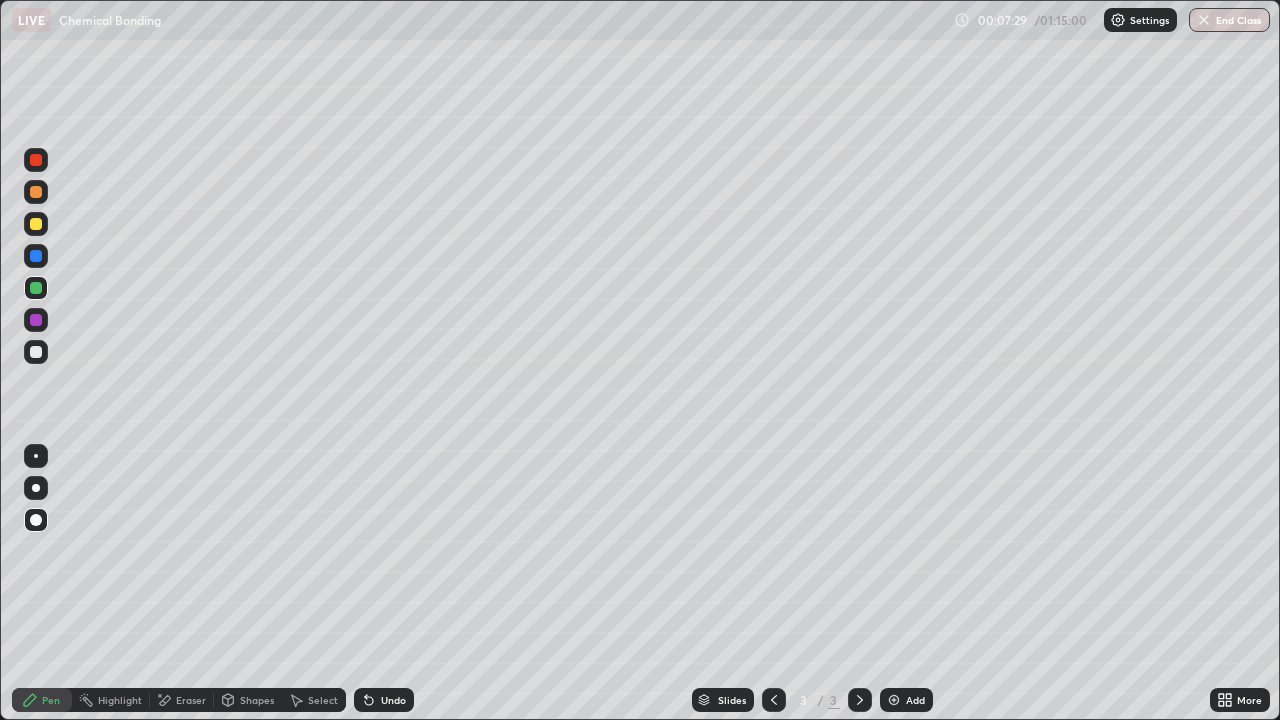 click on "Shapes" at bounding box center (257, 700) 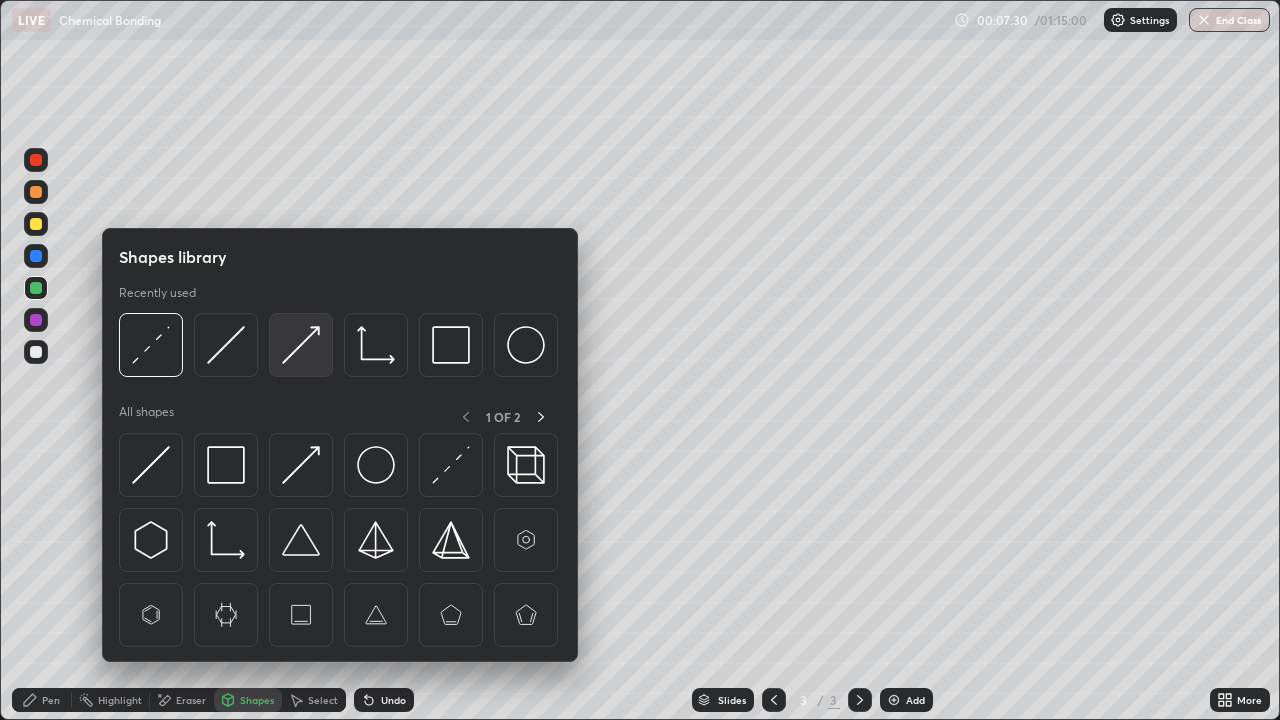 click at bounding box center (301, 345) 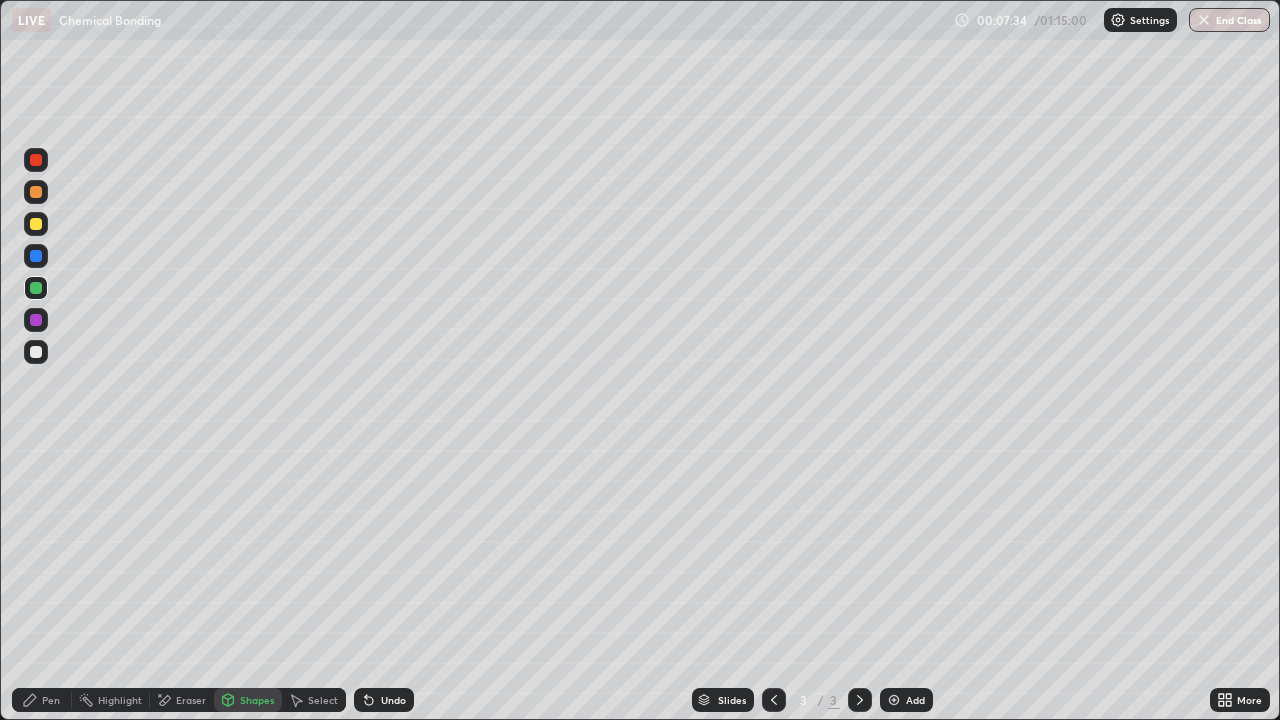 click on "Pen" at bounding box center [51, 700] 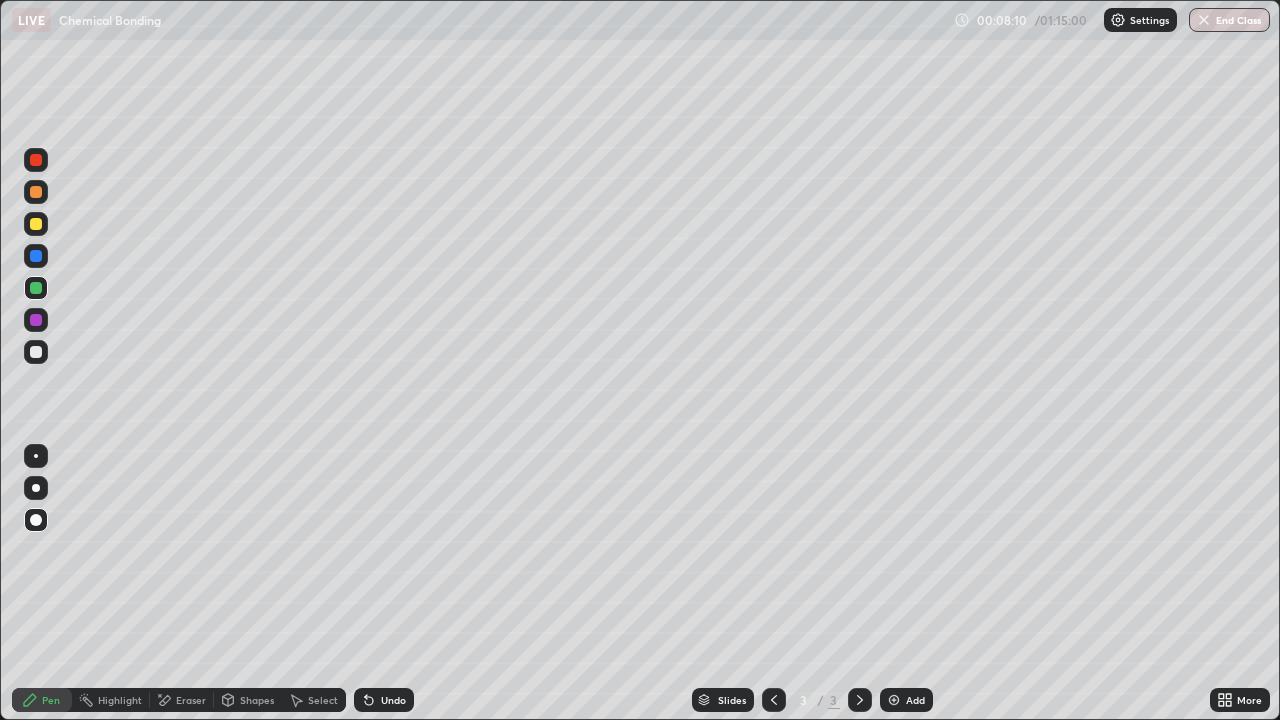 click on "Shapes" at bounding box center (257, 700) 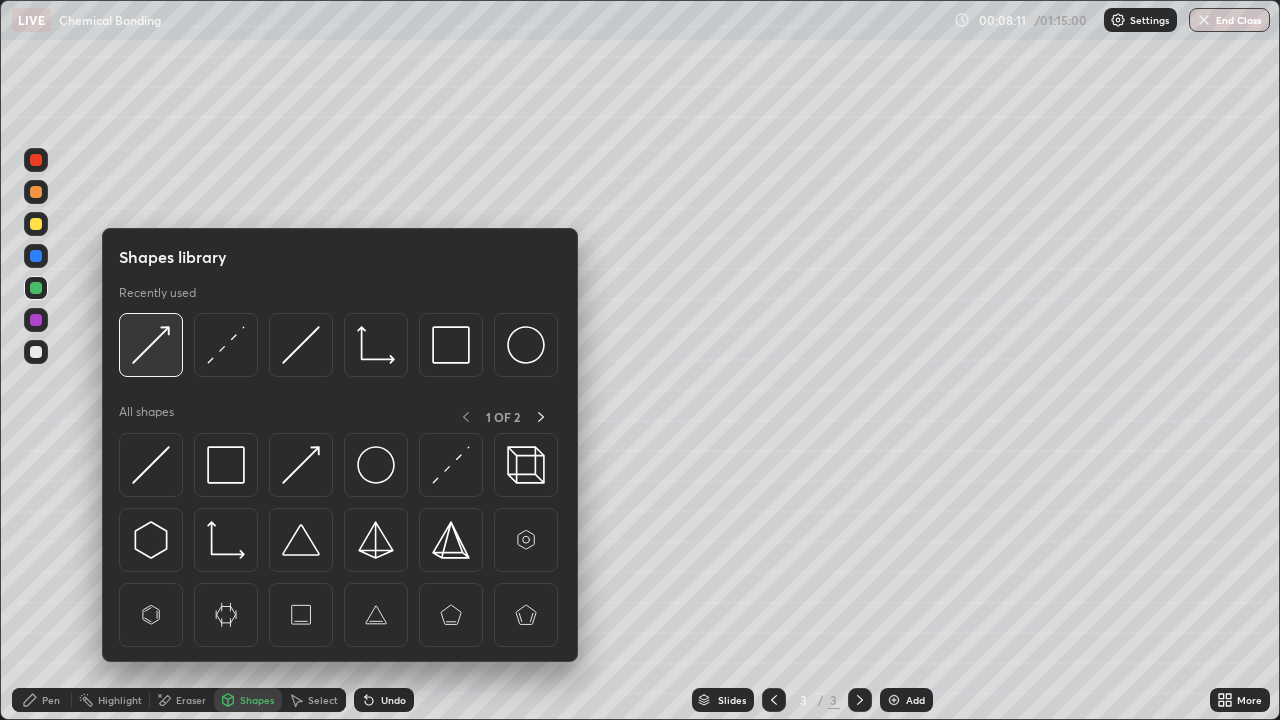 click at bounding box center [151, 345] 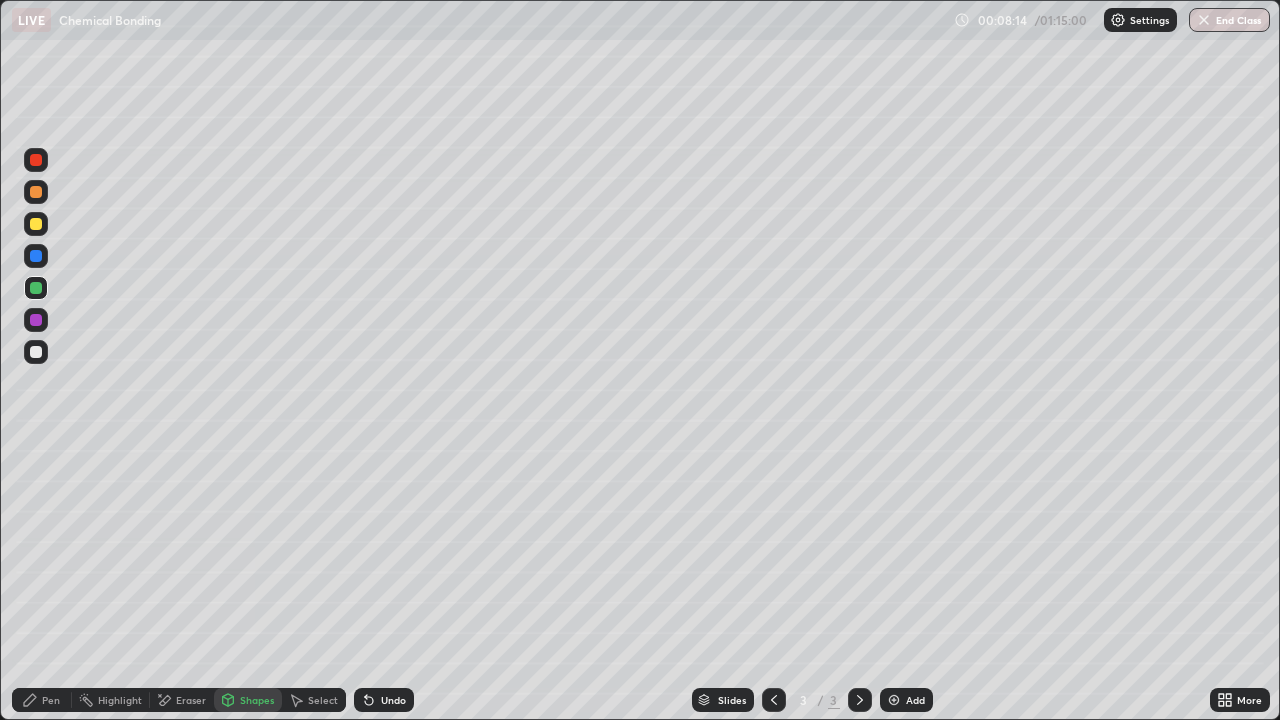 click on "Pen" at bounding box center [42, 700] 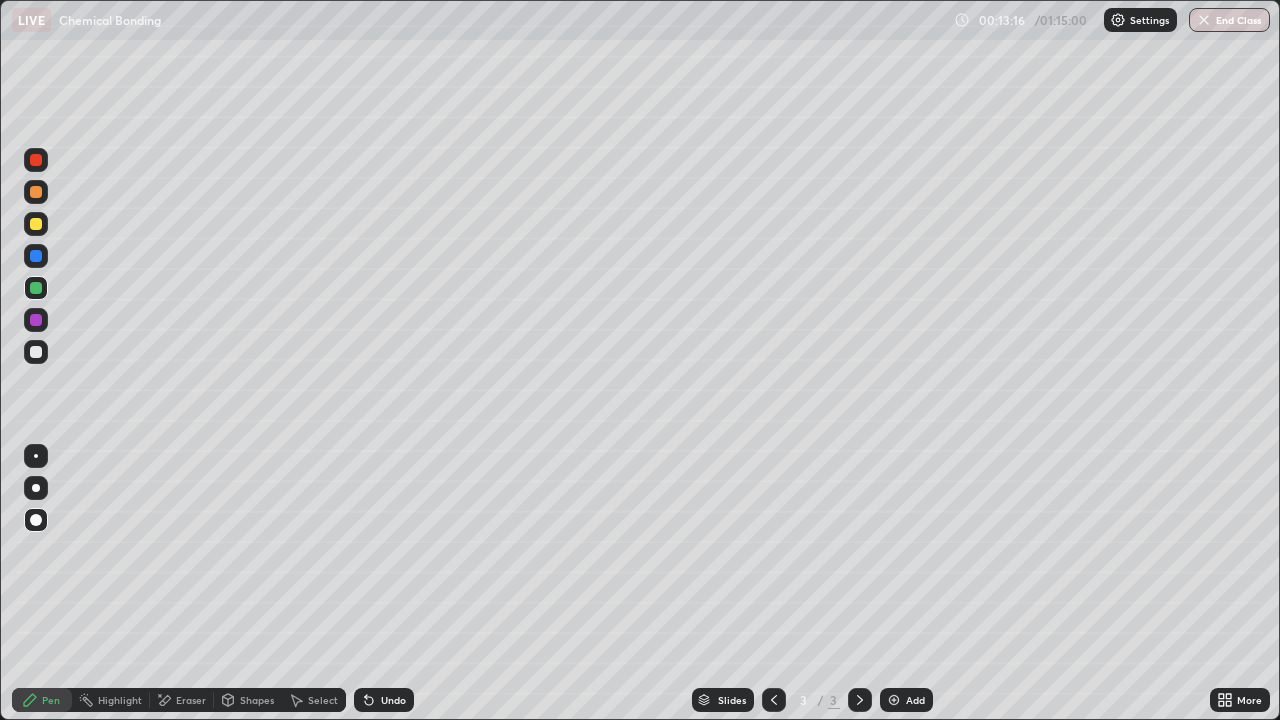 click on "Eraser" at bounding box center [191, 700] 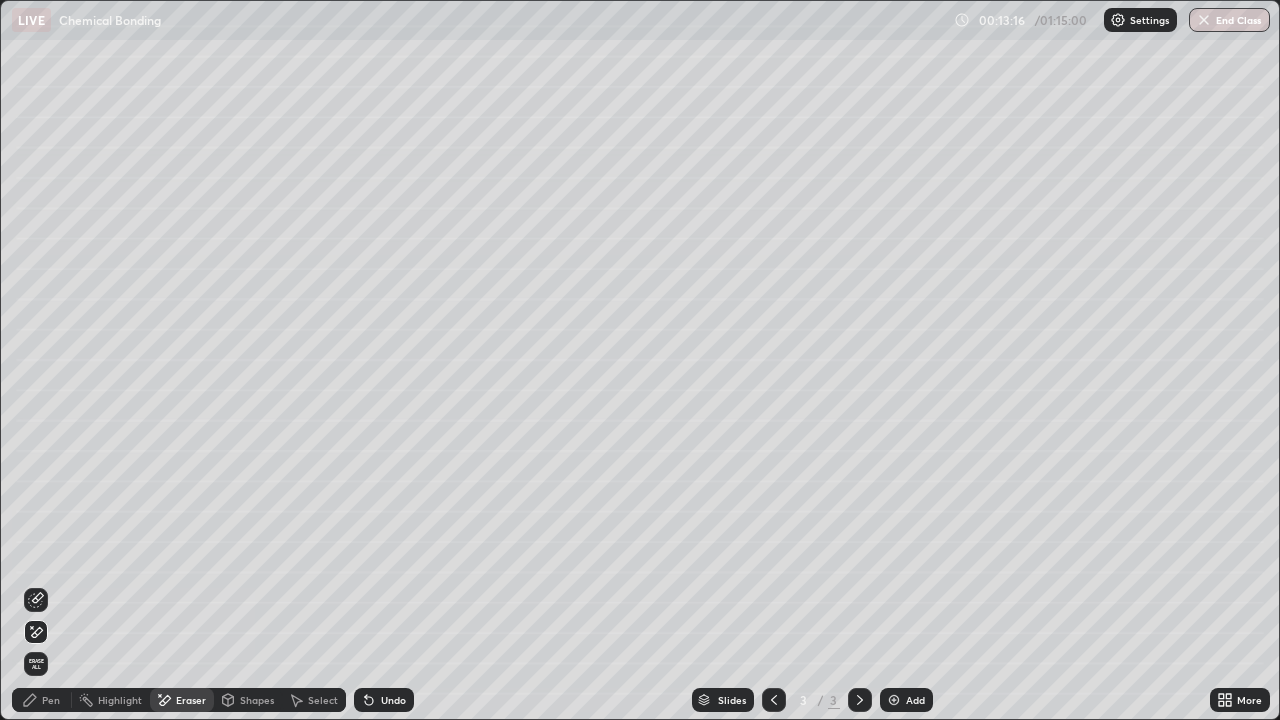click 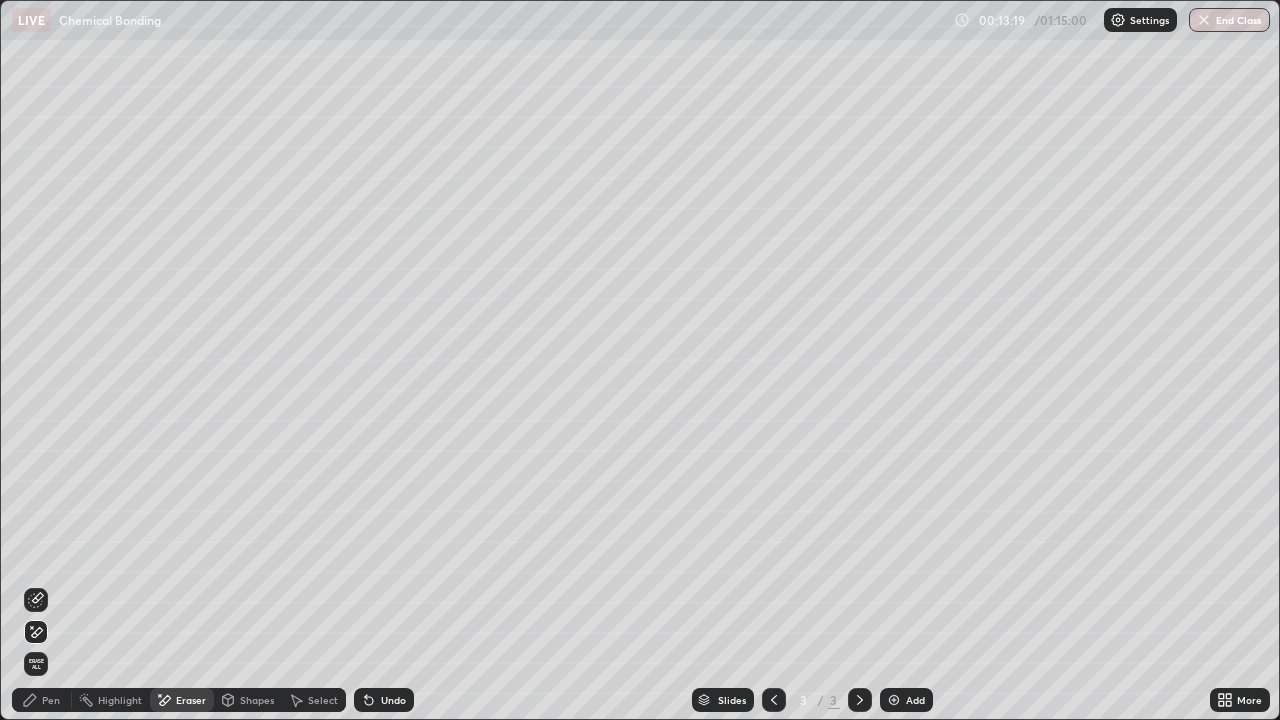click on "Pen" at bounding box center (42, 700) 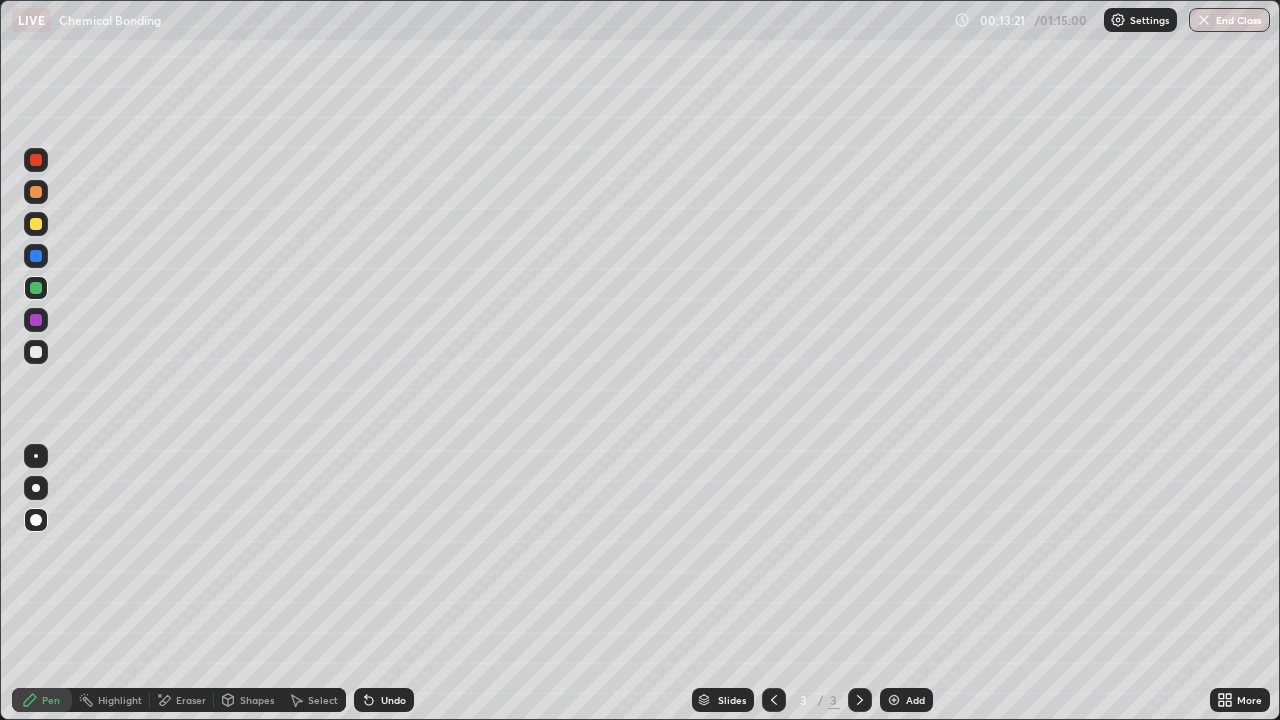 click 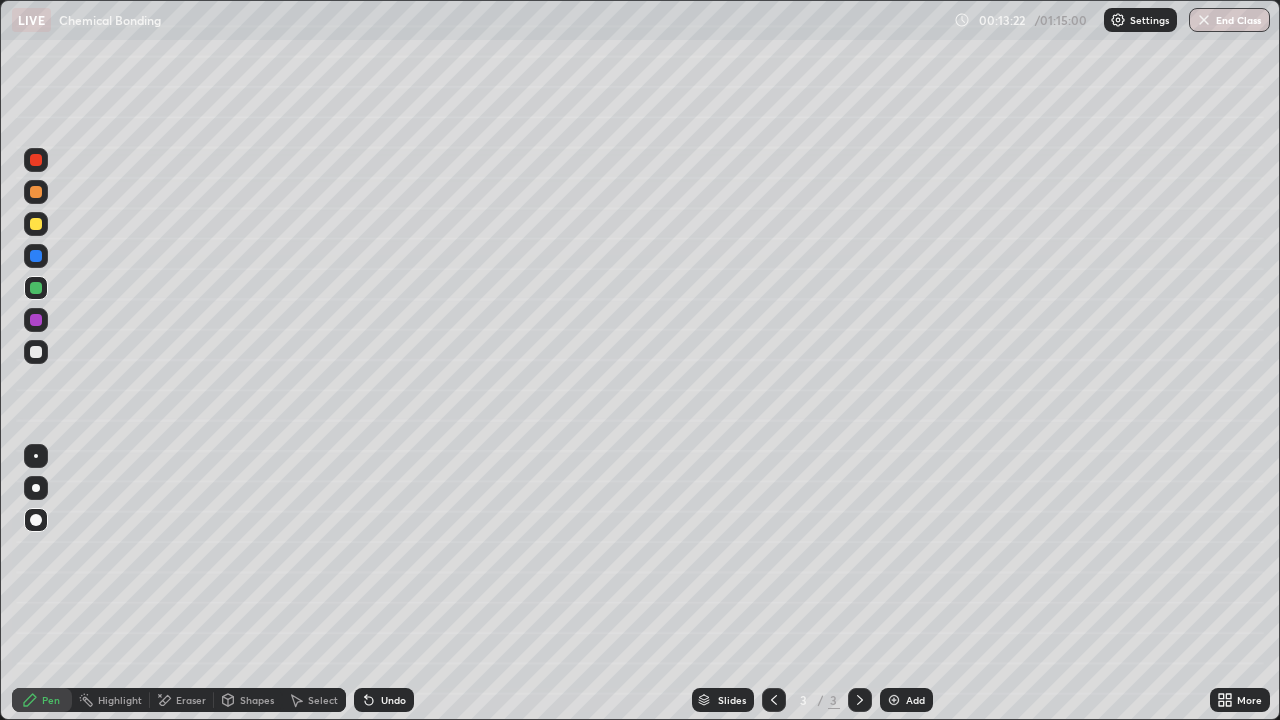 click on "Add" at bounding box center (915, 700) 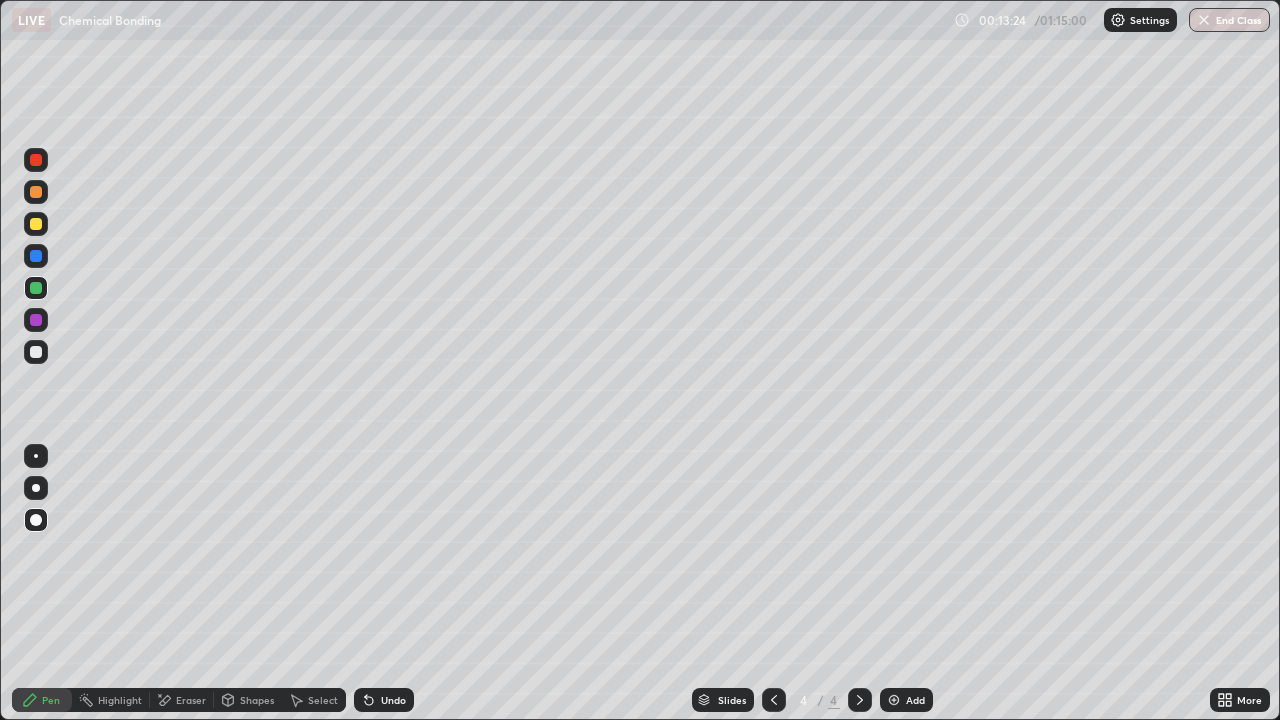 click at bounding box center [36, 352] 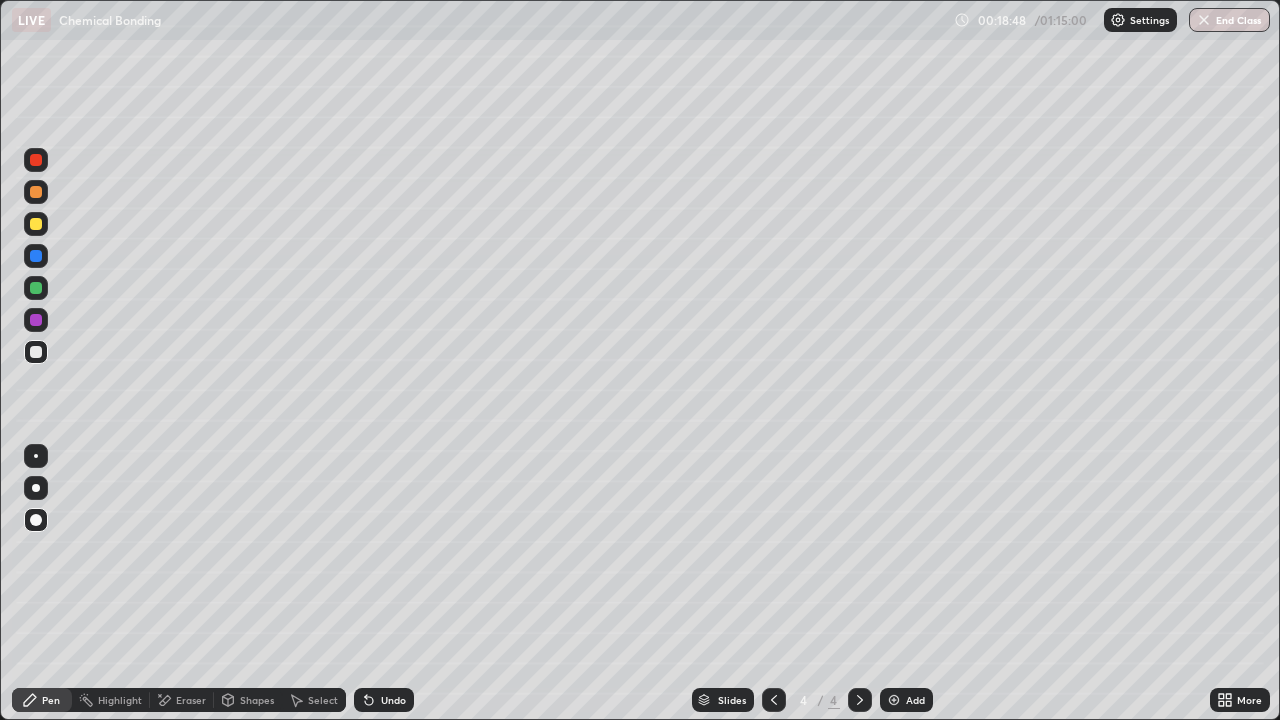 click at bounding box center [36, 352] 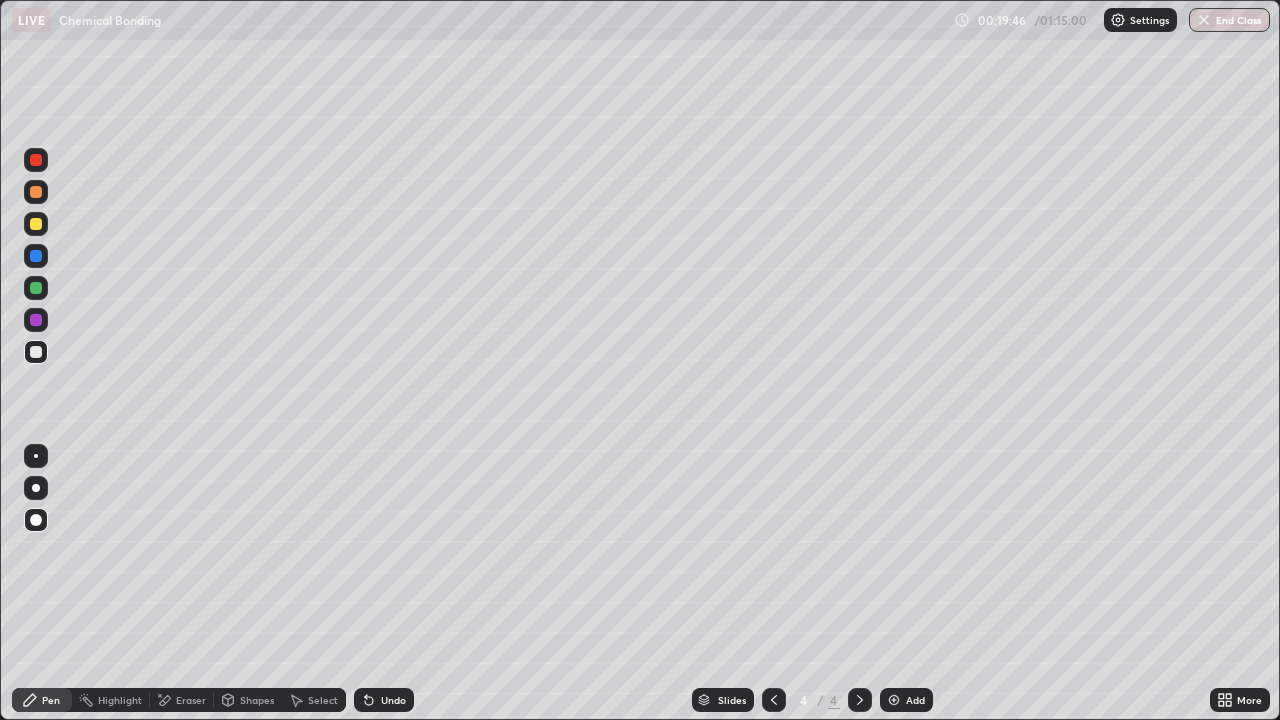 click on "Undo" at bounding box center [384, 700] 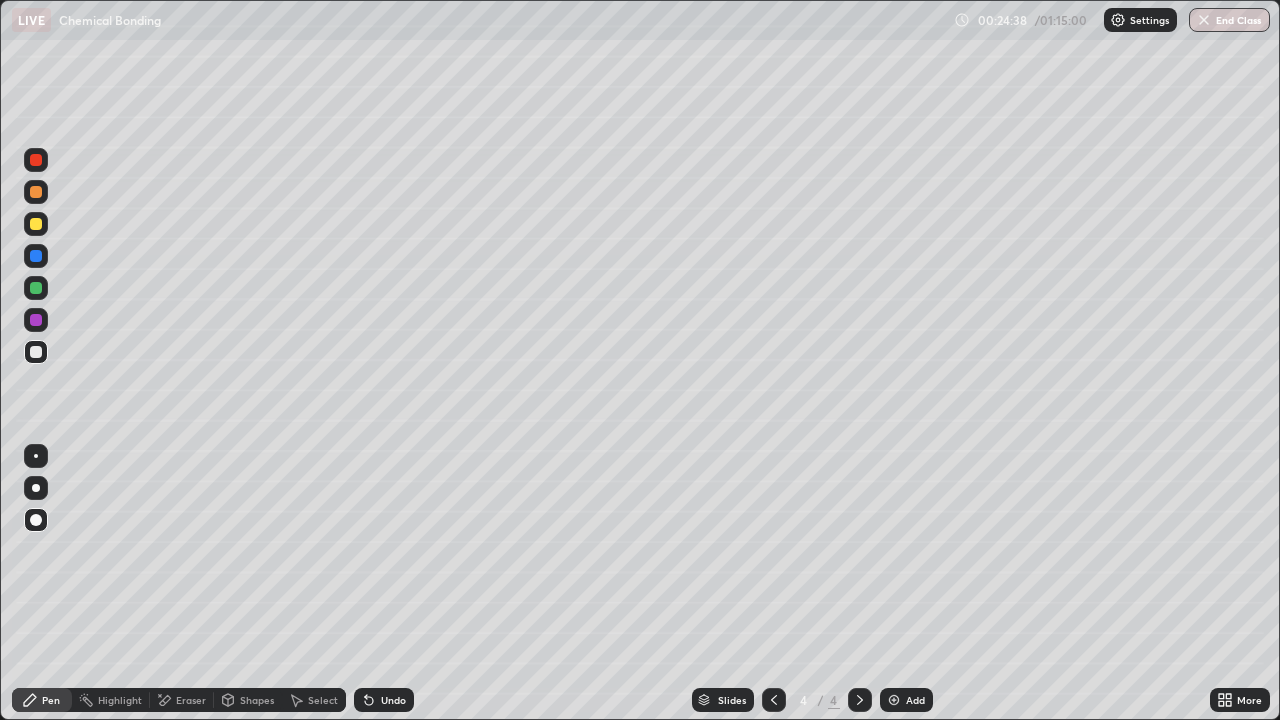 click 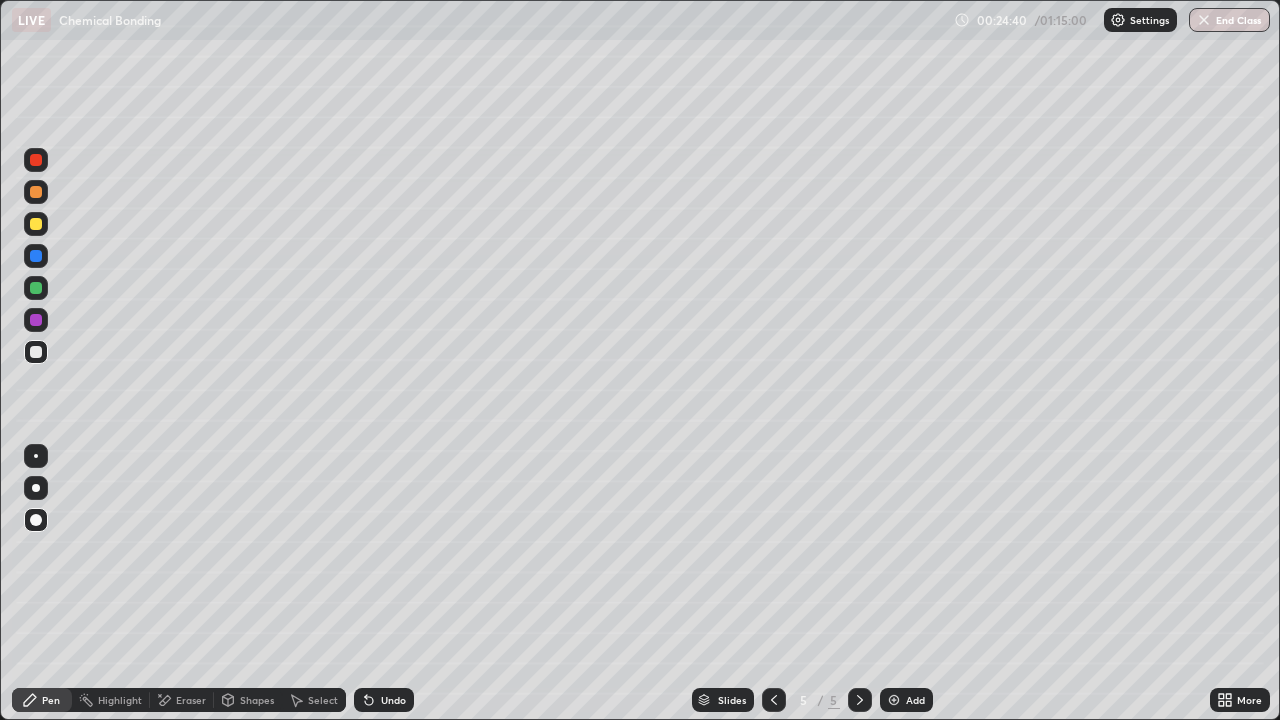 click at bounding box center (36, 352) 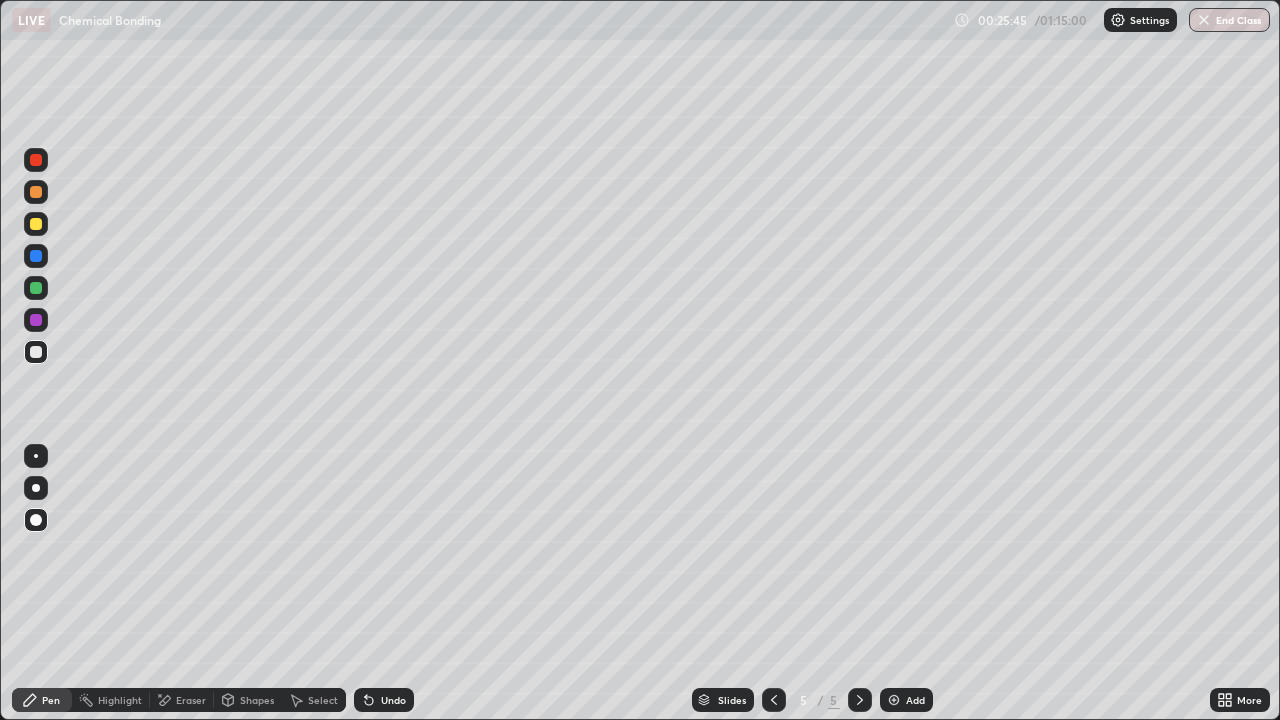 click on "Shapes" at bounding box center (257, 700) 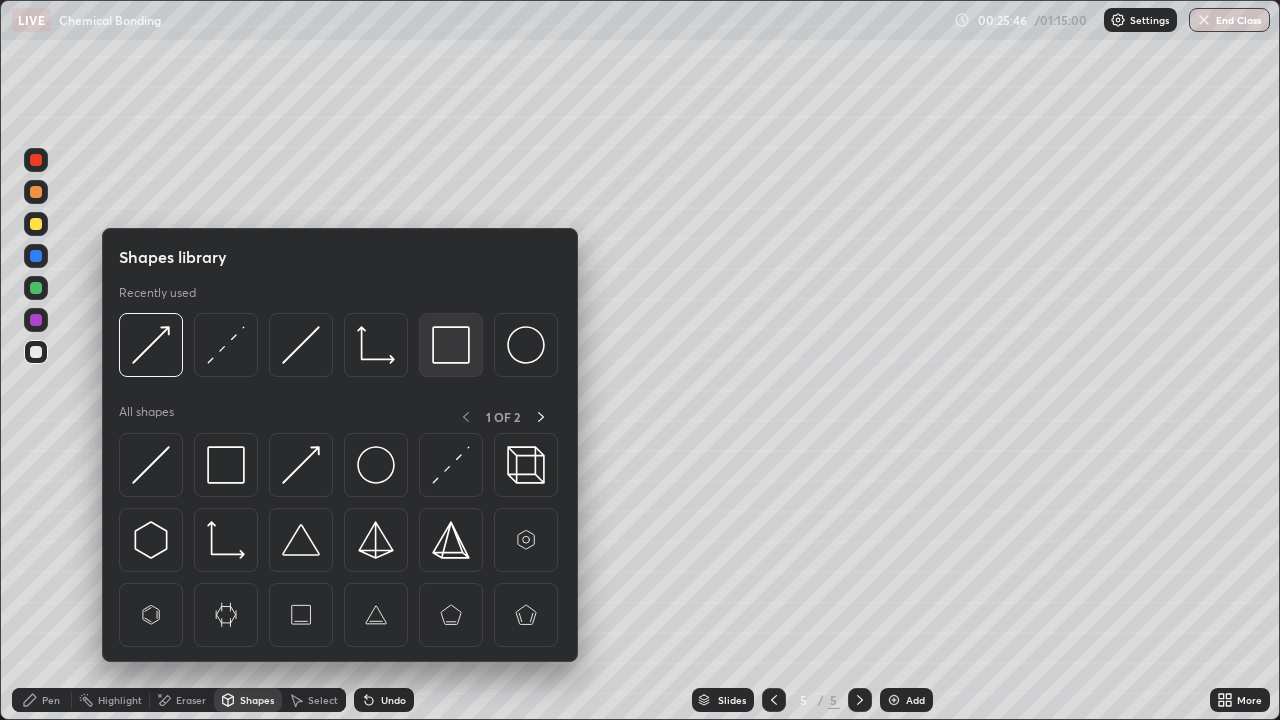 click at bounding box center (451, 345) 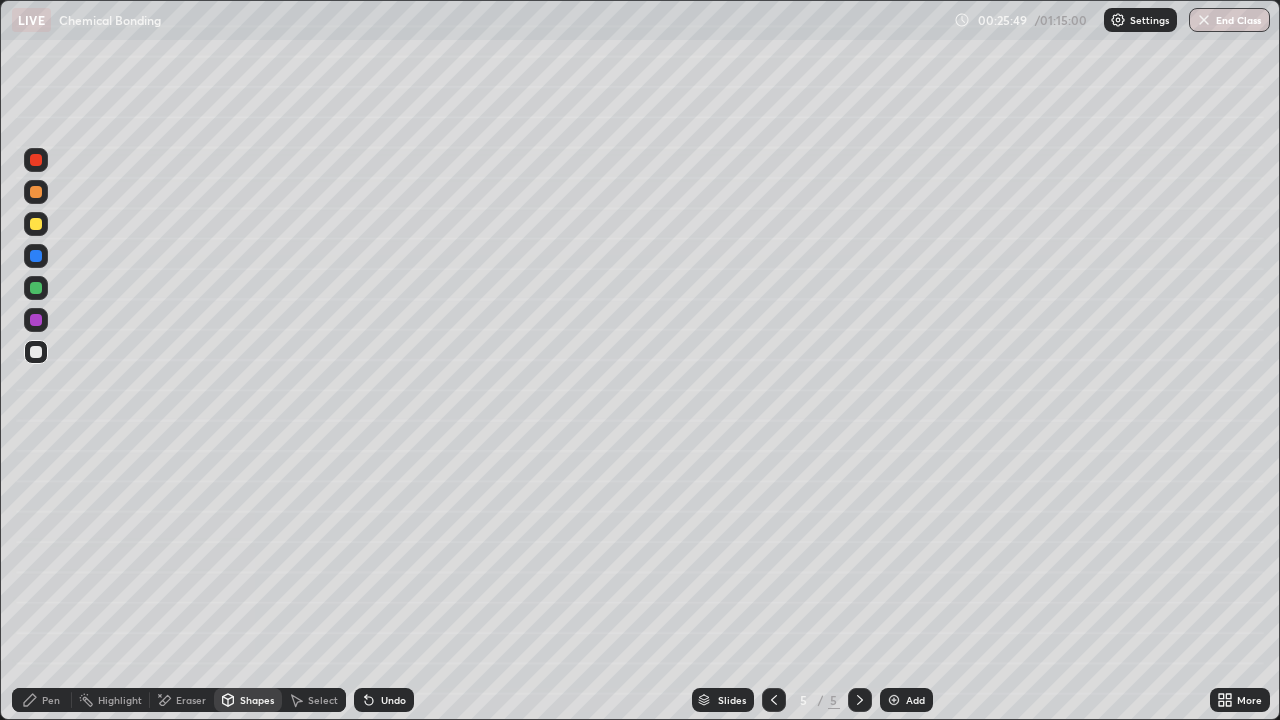 click on "Pen" at bounding box center (51, 700) 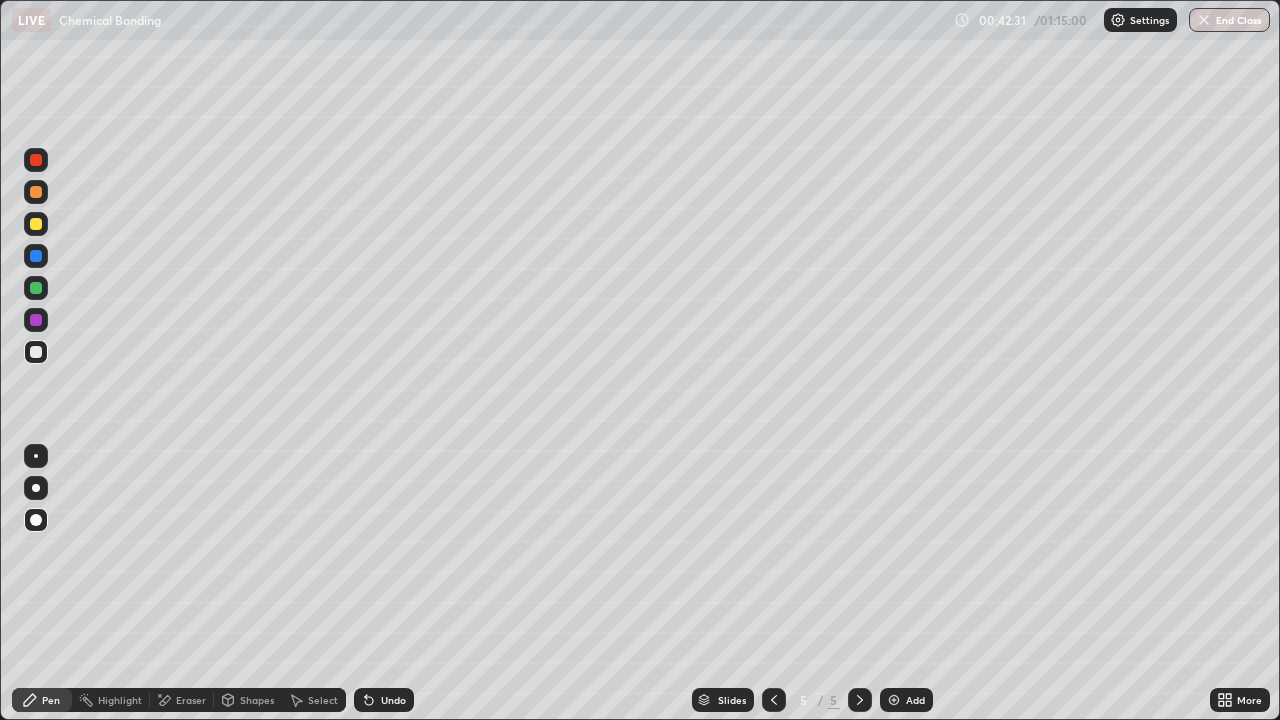 click on "Undo" at bounding box center (393, 700) 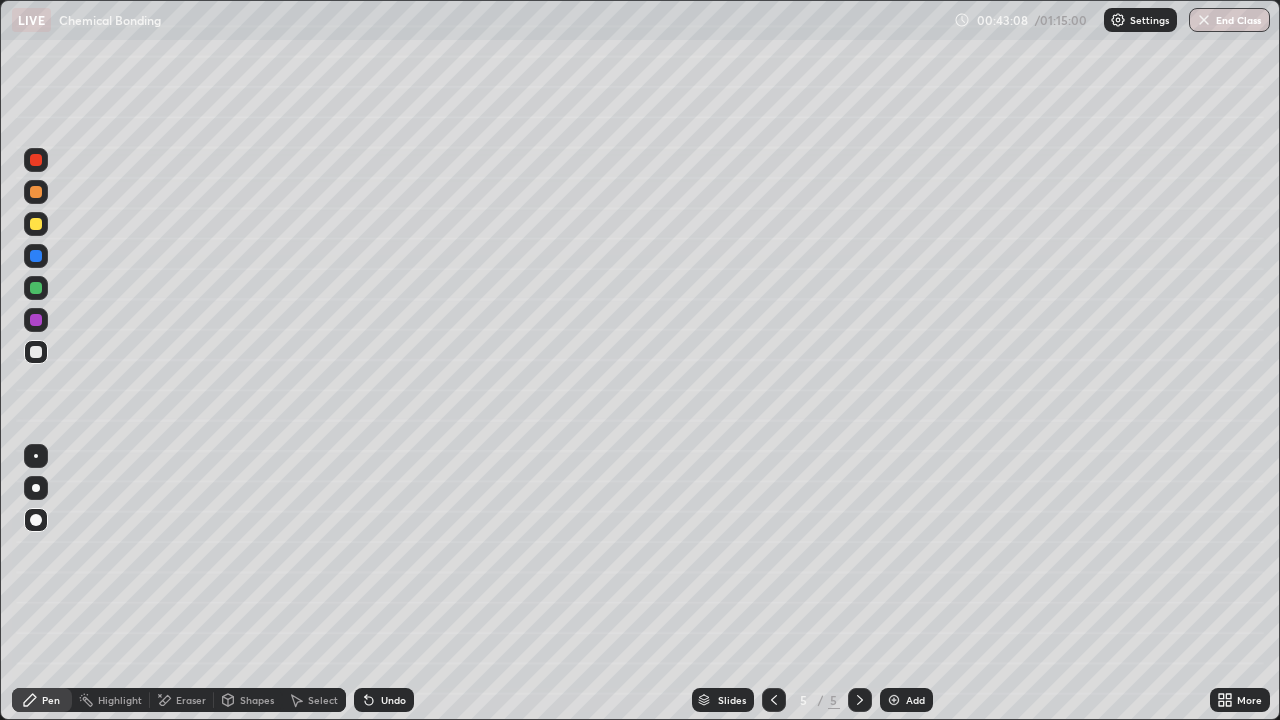 click on "Shapes" at bounding box center (257, 700) 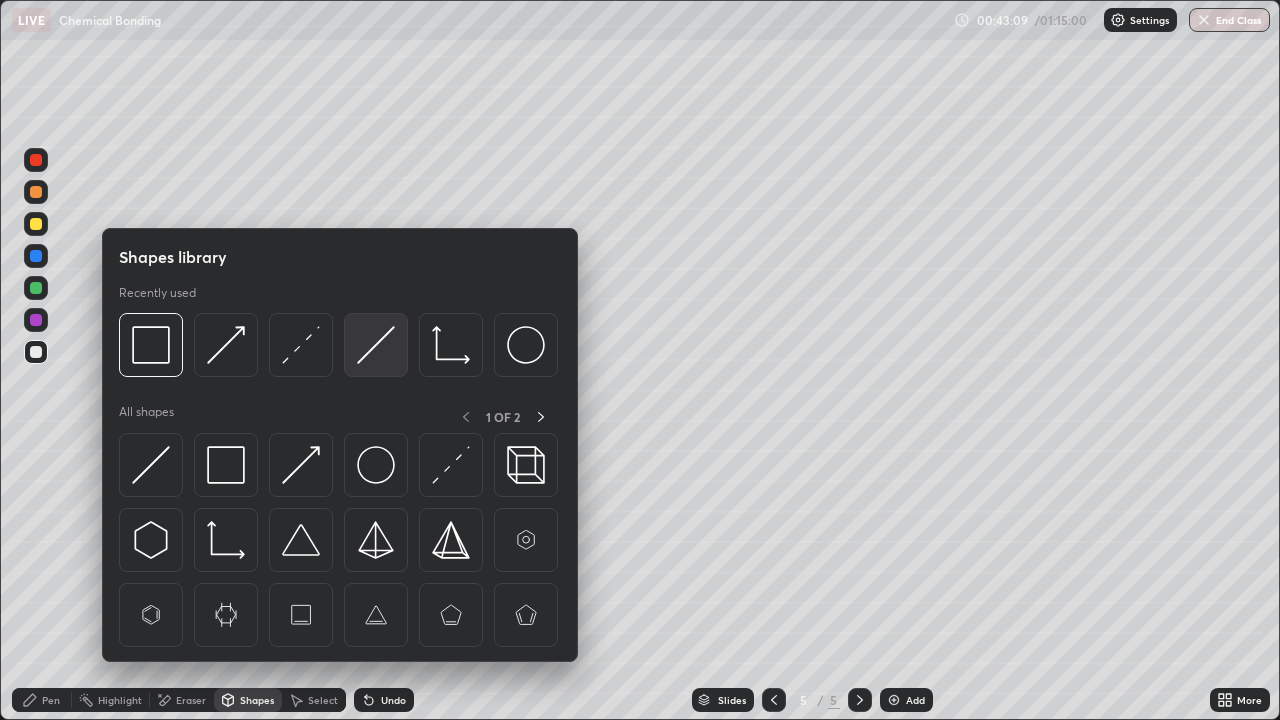 click at bounding box center (376, 345) 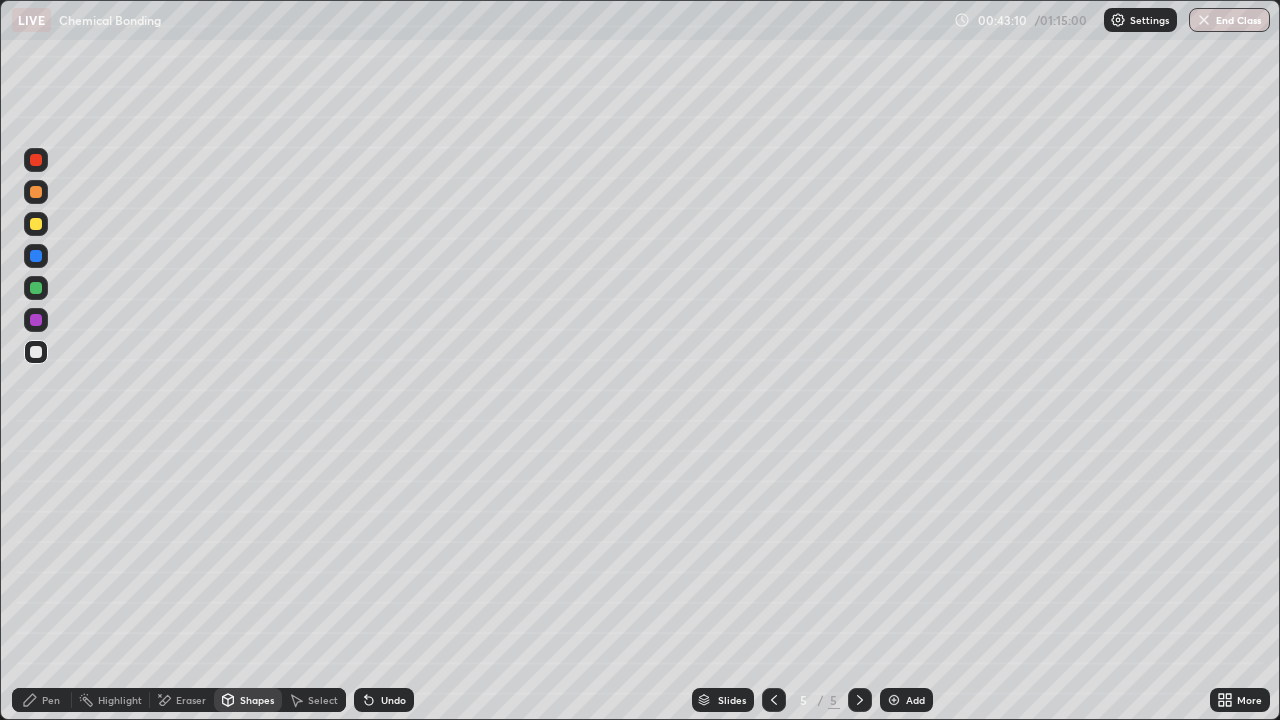 click on "Pen" at bounding box center [51, 700] 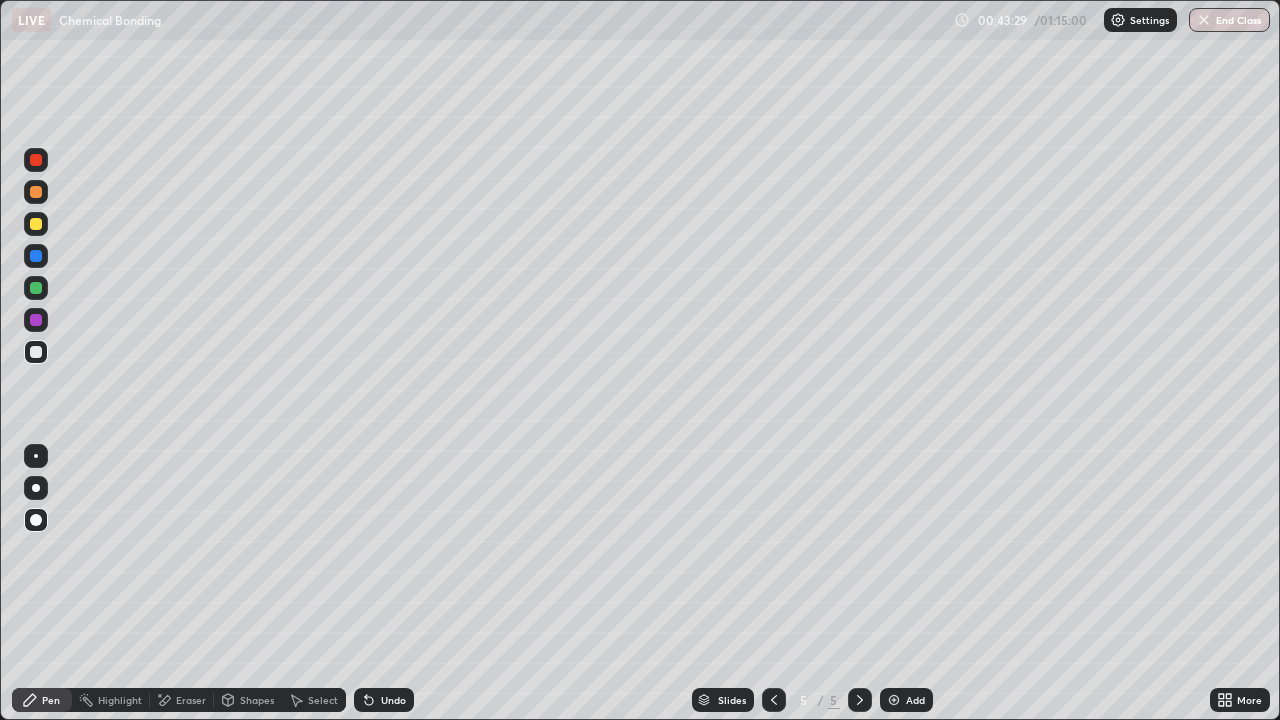click on "Shapes" at bounding box center [257, 700] 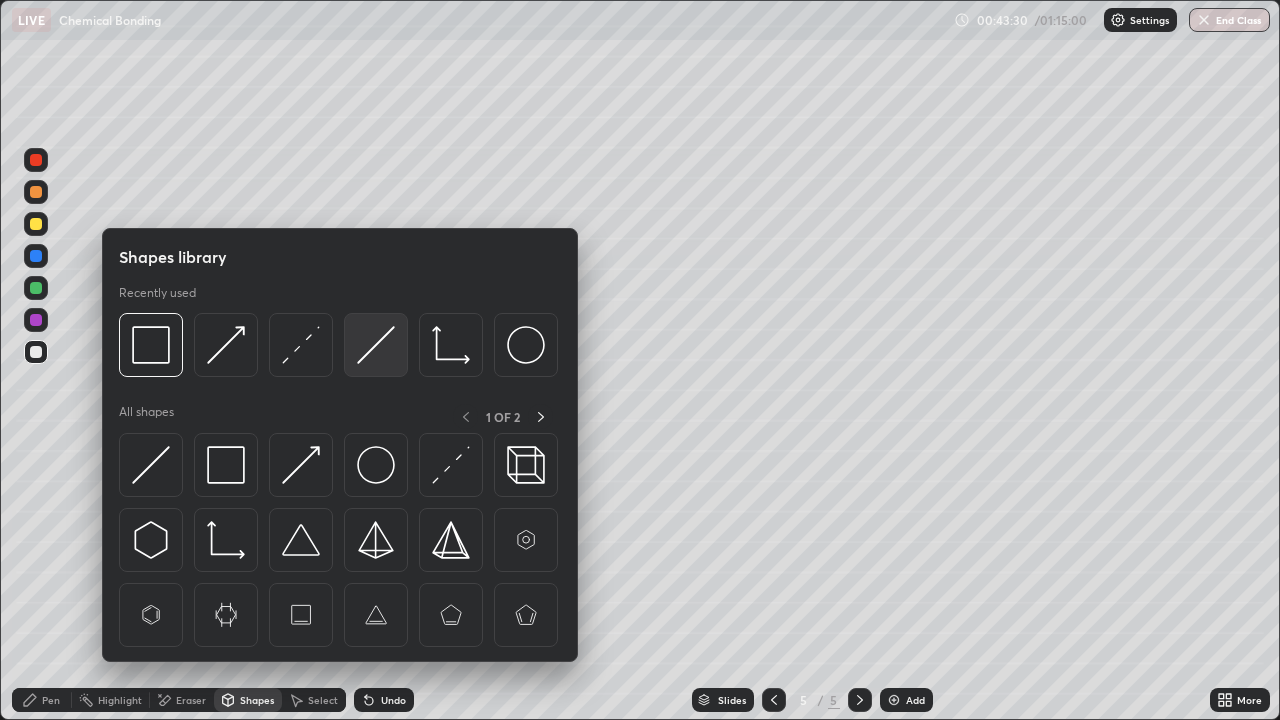 click at bounding box center [376, 345] 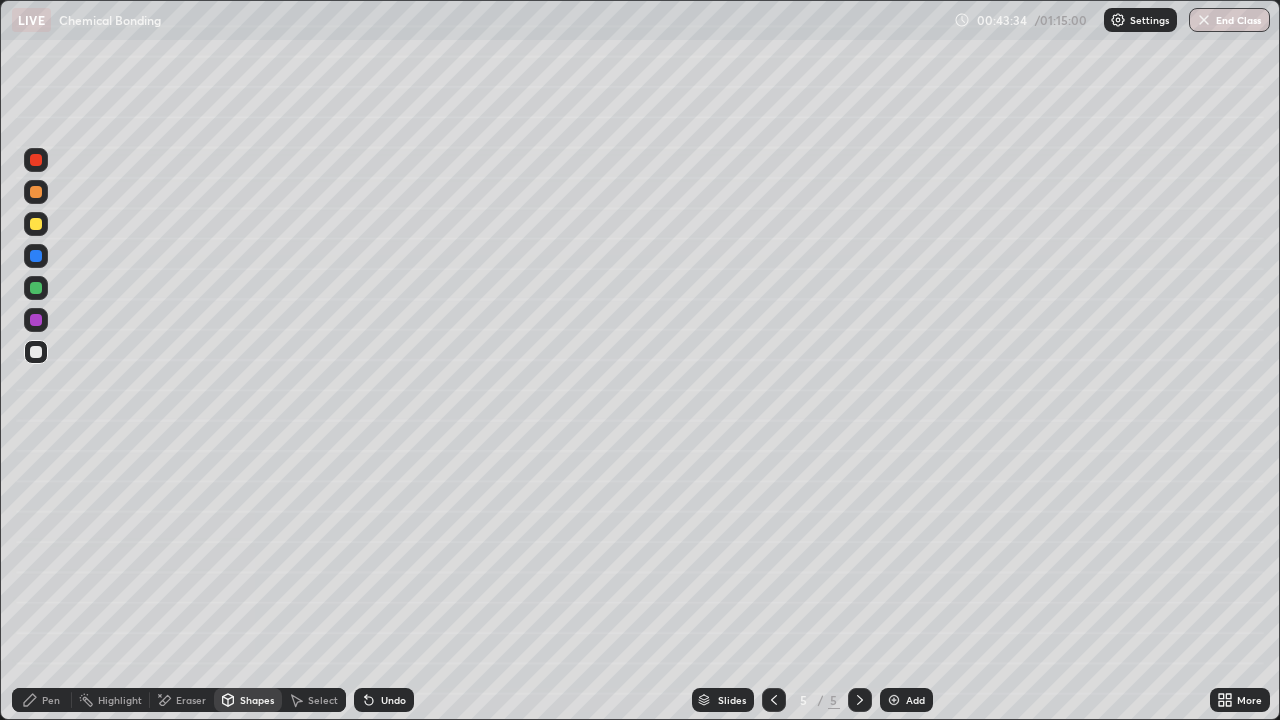 click on "Pen" at bounding box center (51, 700) 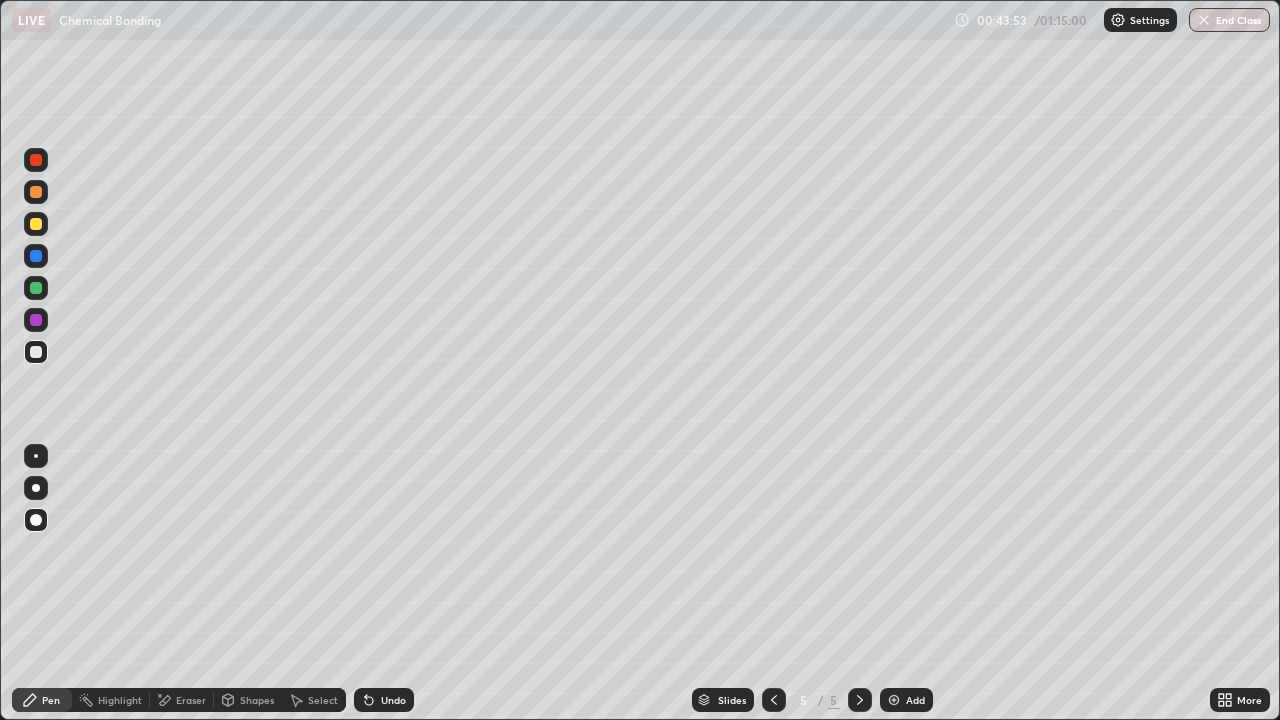 click on "Undo" at bounding box center (384, 700) 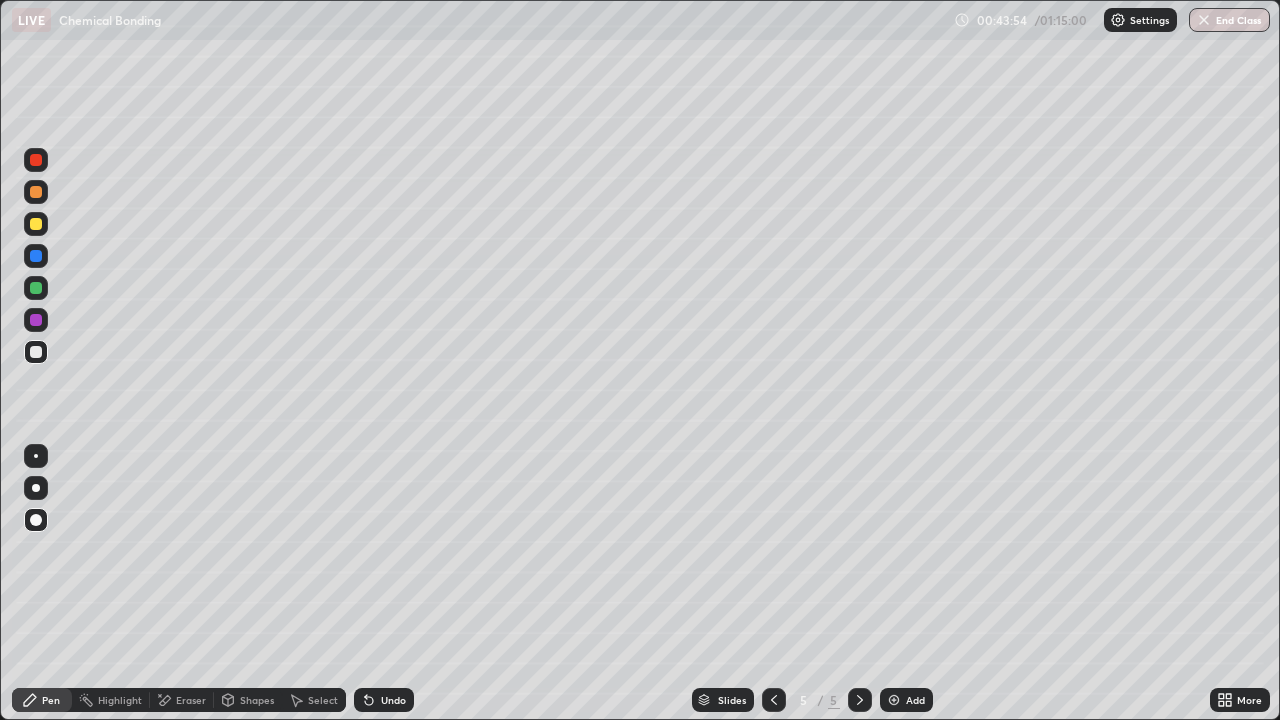 click on "Undo" at bounding box center [384, 700] 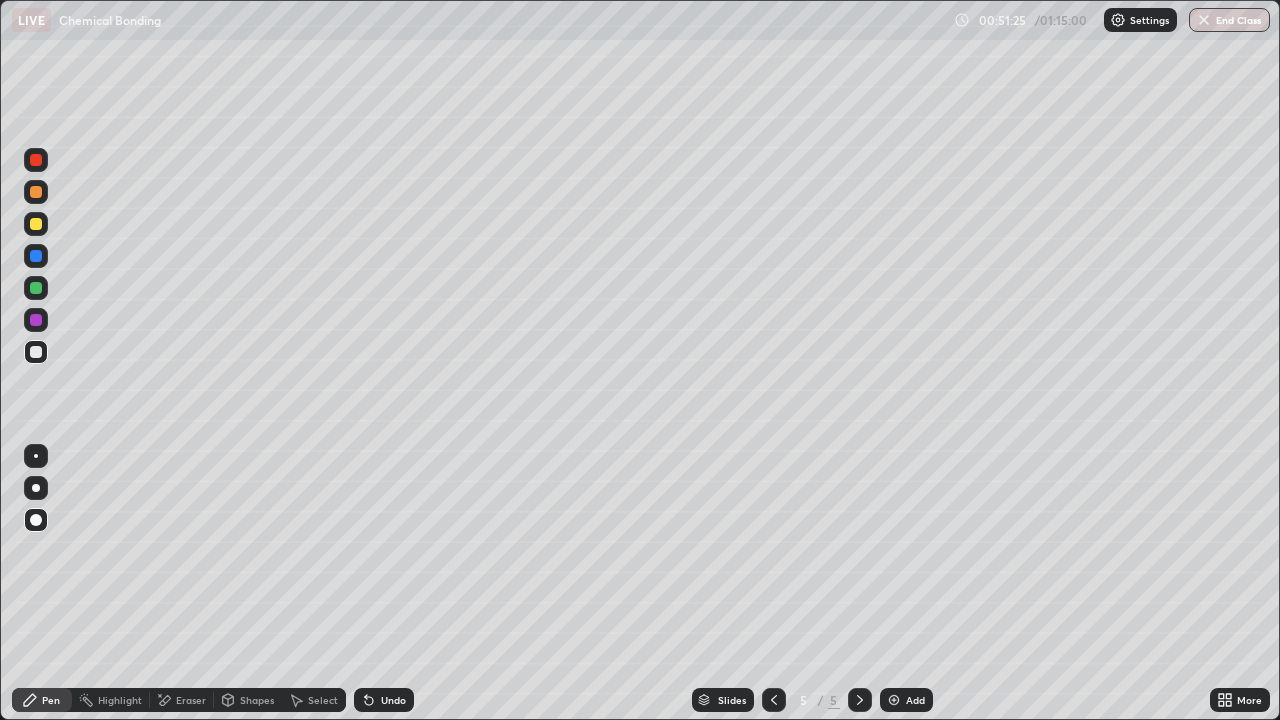 click 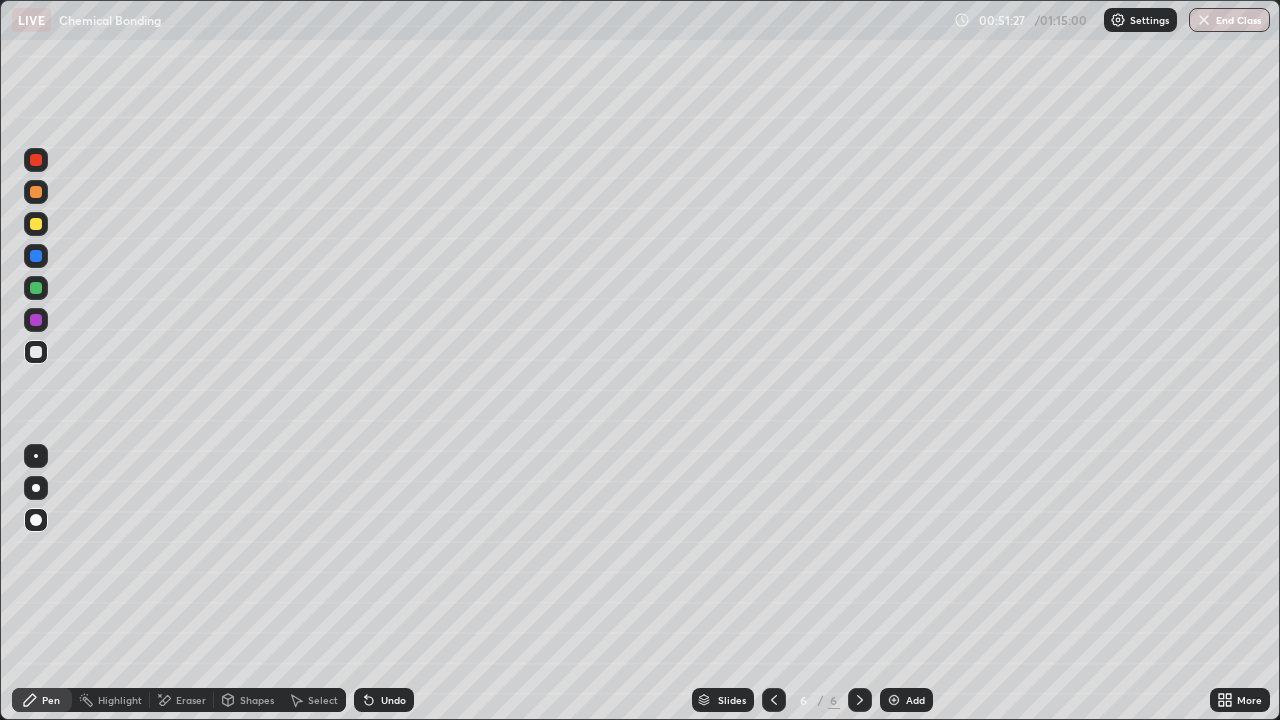 click at bounding box center [36, 520] 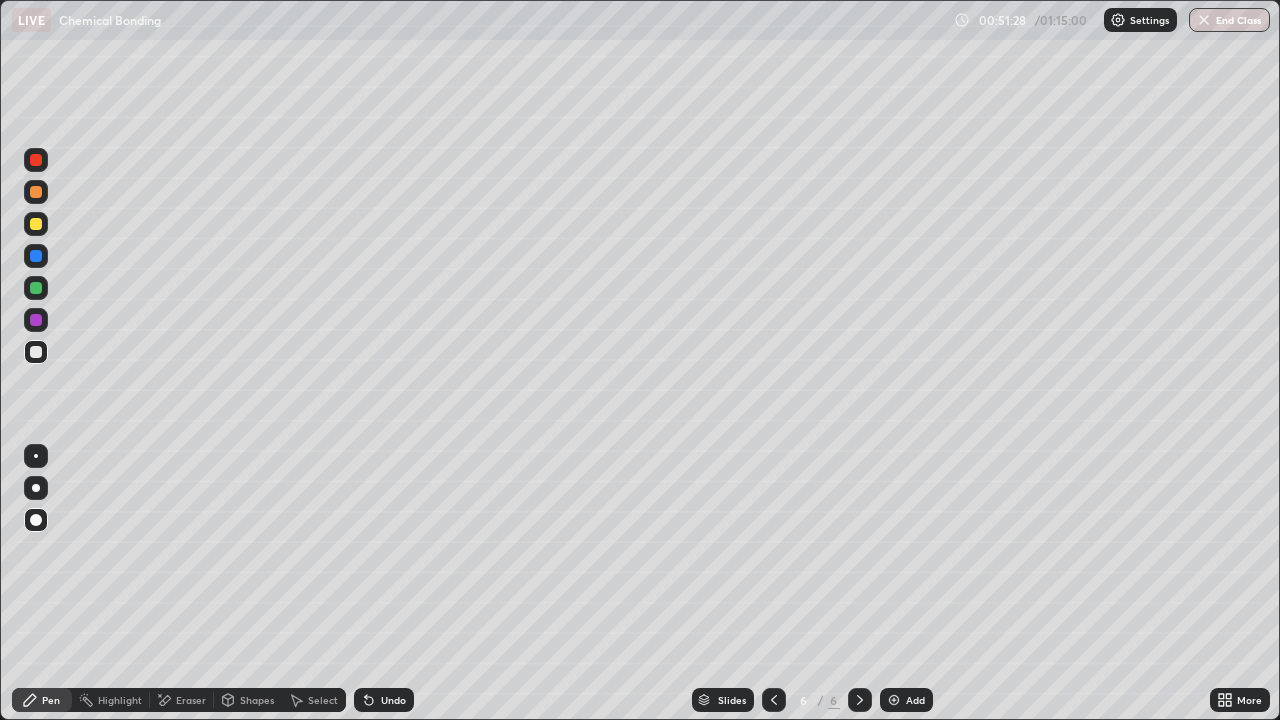 click on "Pen" at bounding box center [51, 700] 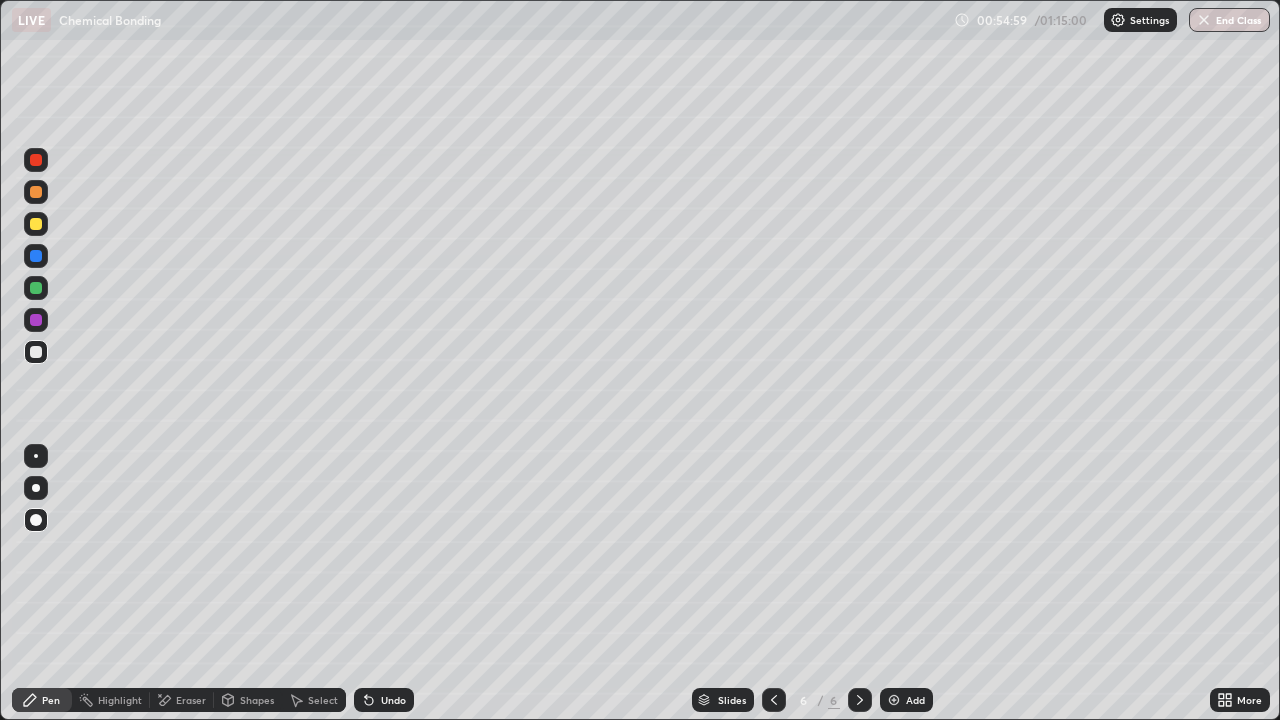click on "Shapes" at bounding box center [257, 700] 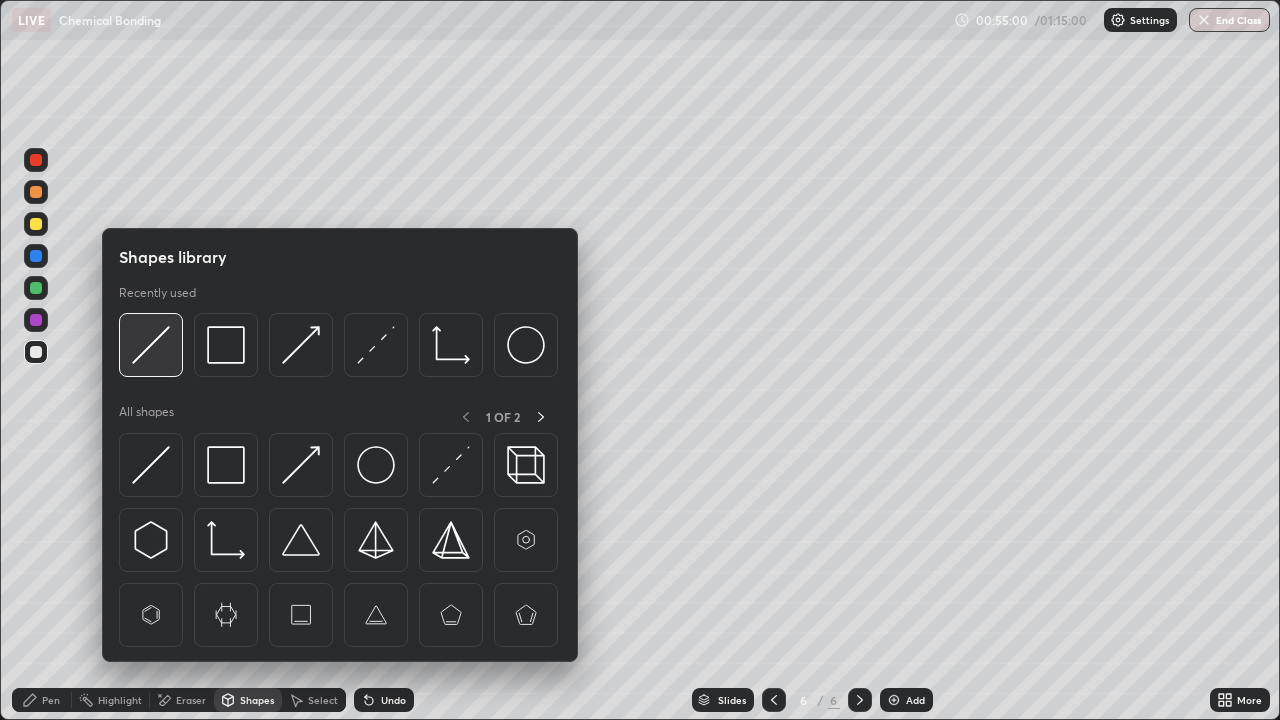 click at bounding box center (151, 345) 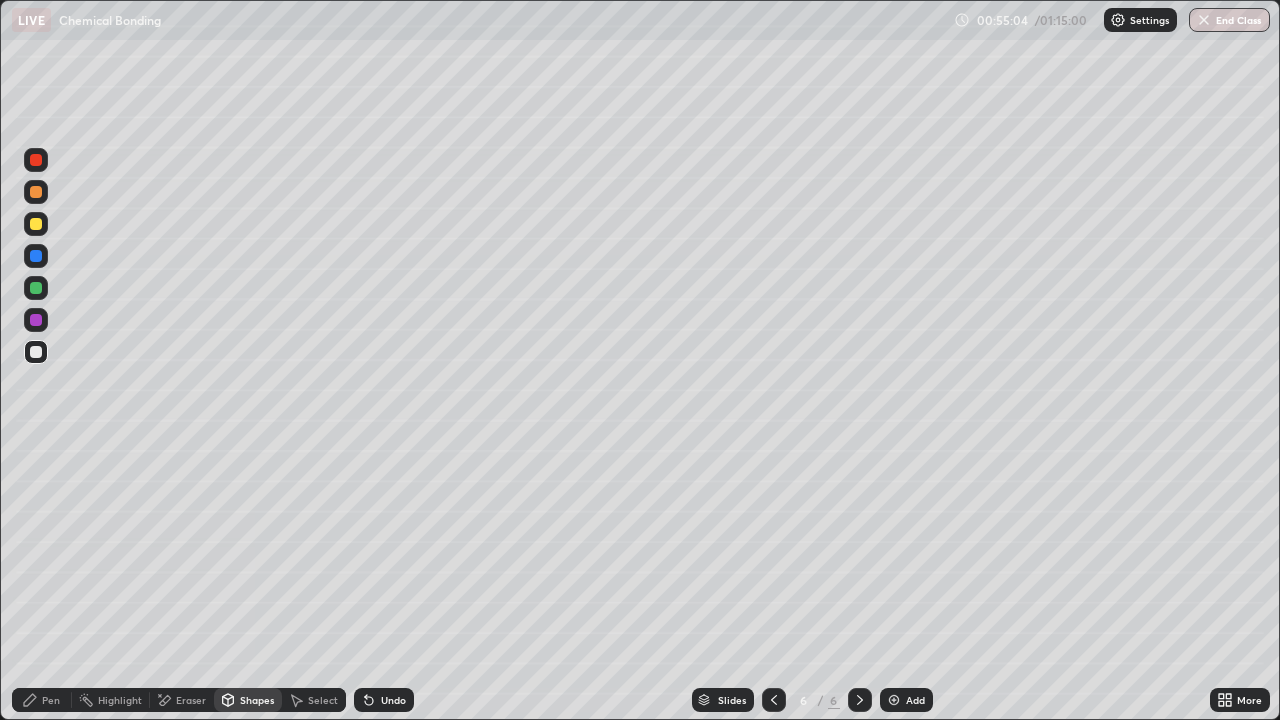 click on "Pen" at bounding box center [51, 700] 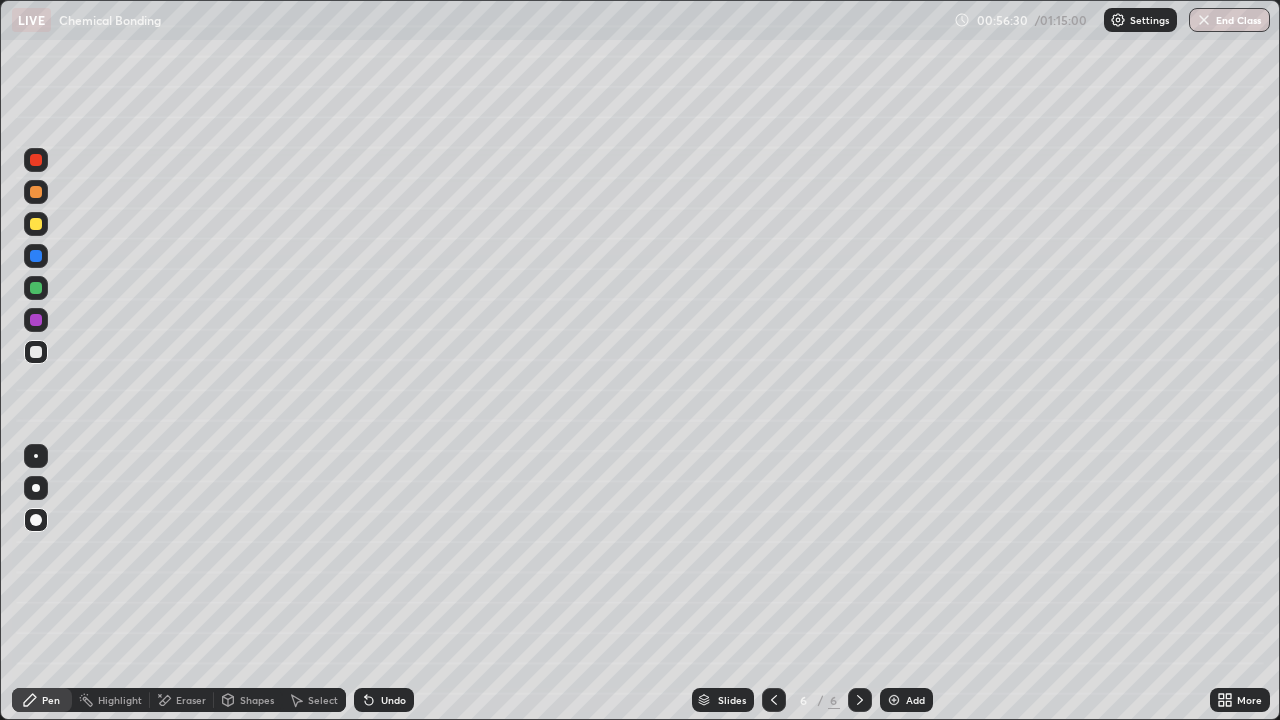 click on "Undo" at bounding box center (384, 700) 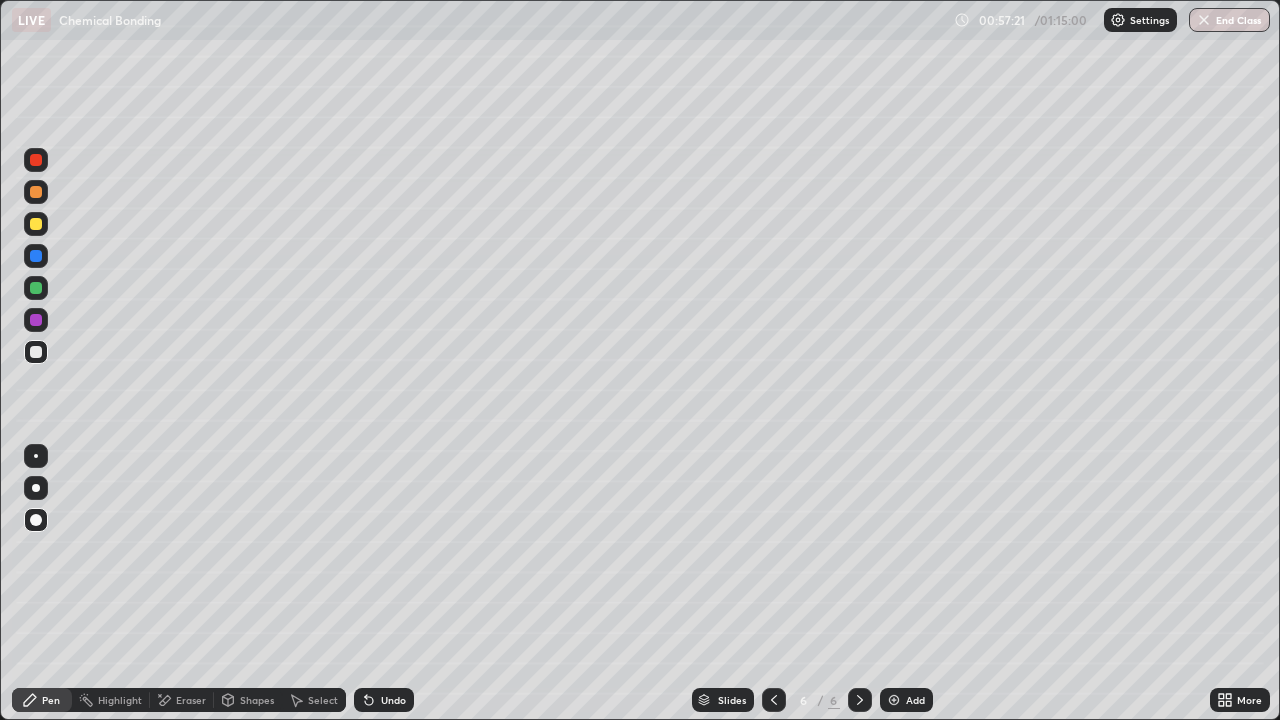 click on "Undo" at bounding box center [393, 700] 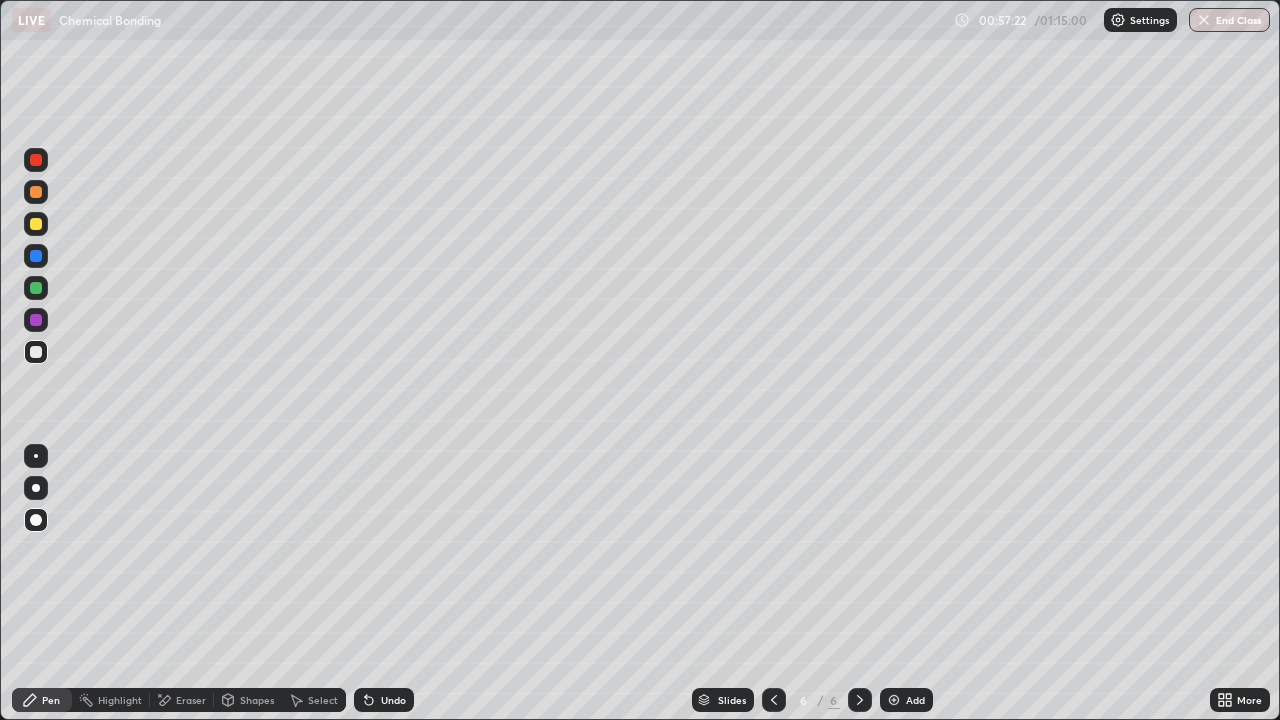 click 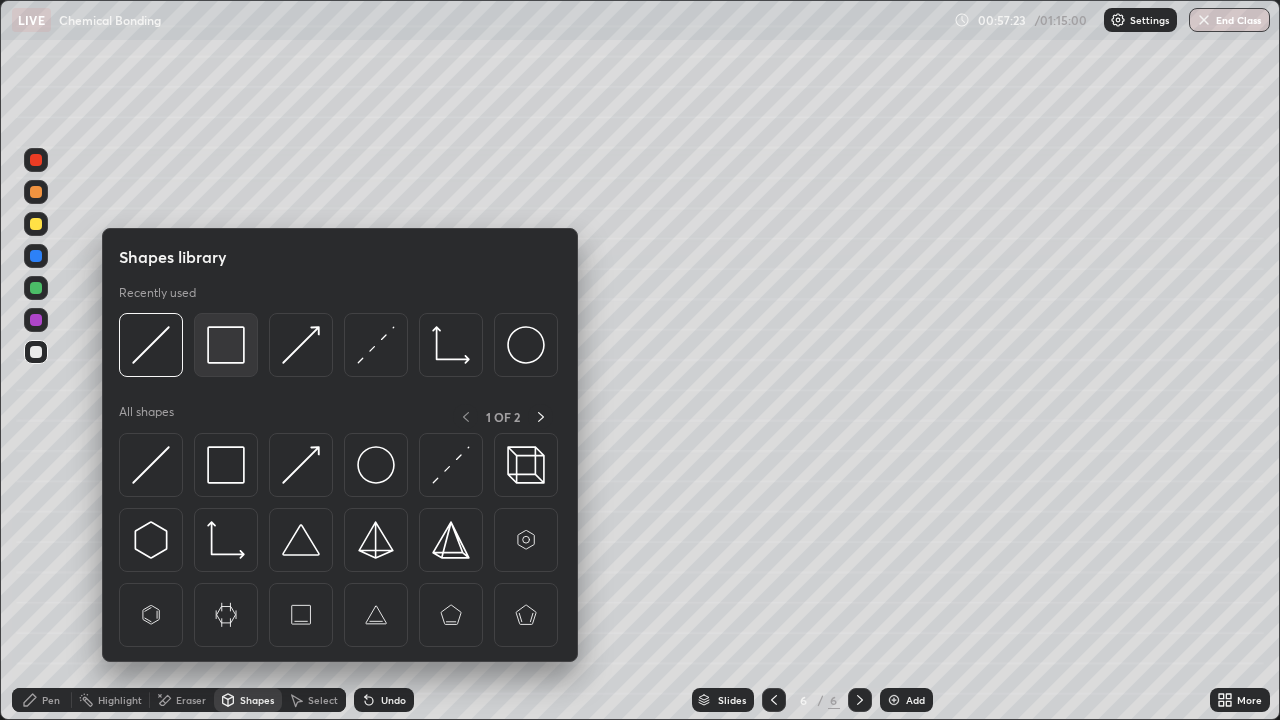 click at bounding box center (226, 345) 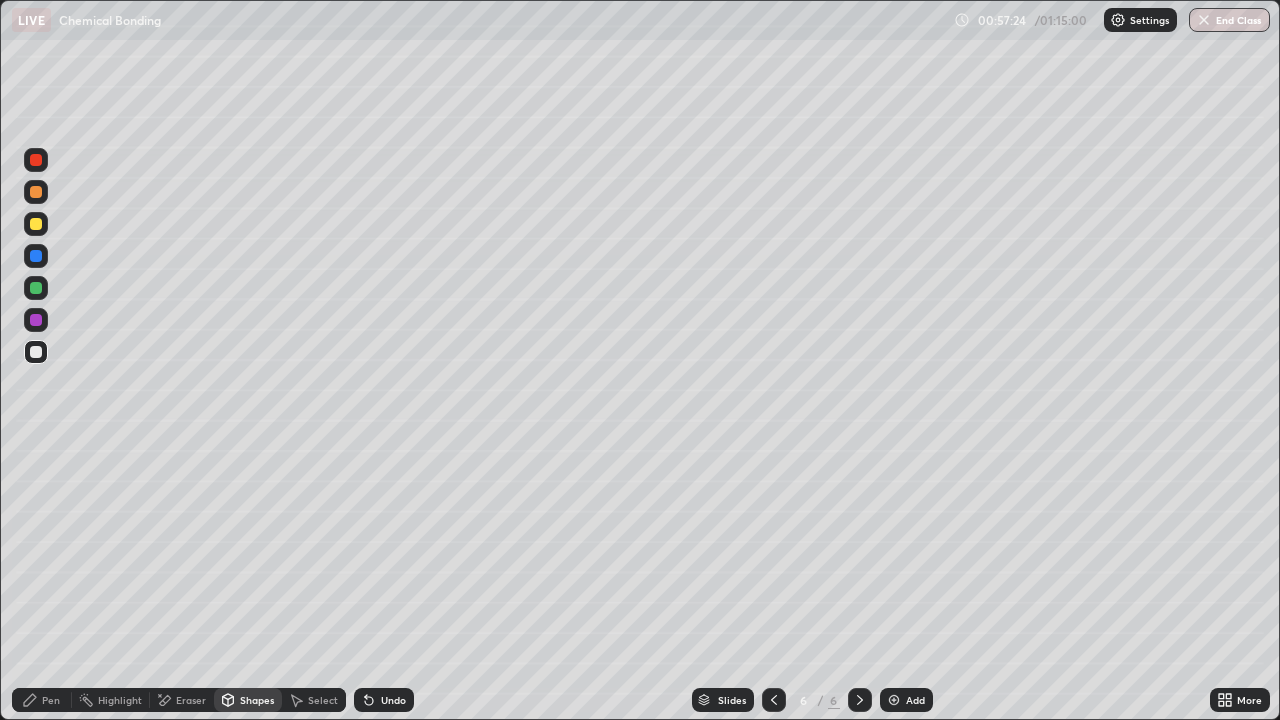 click at bounding box center (36, 288) 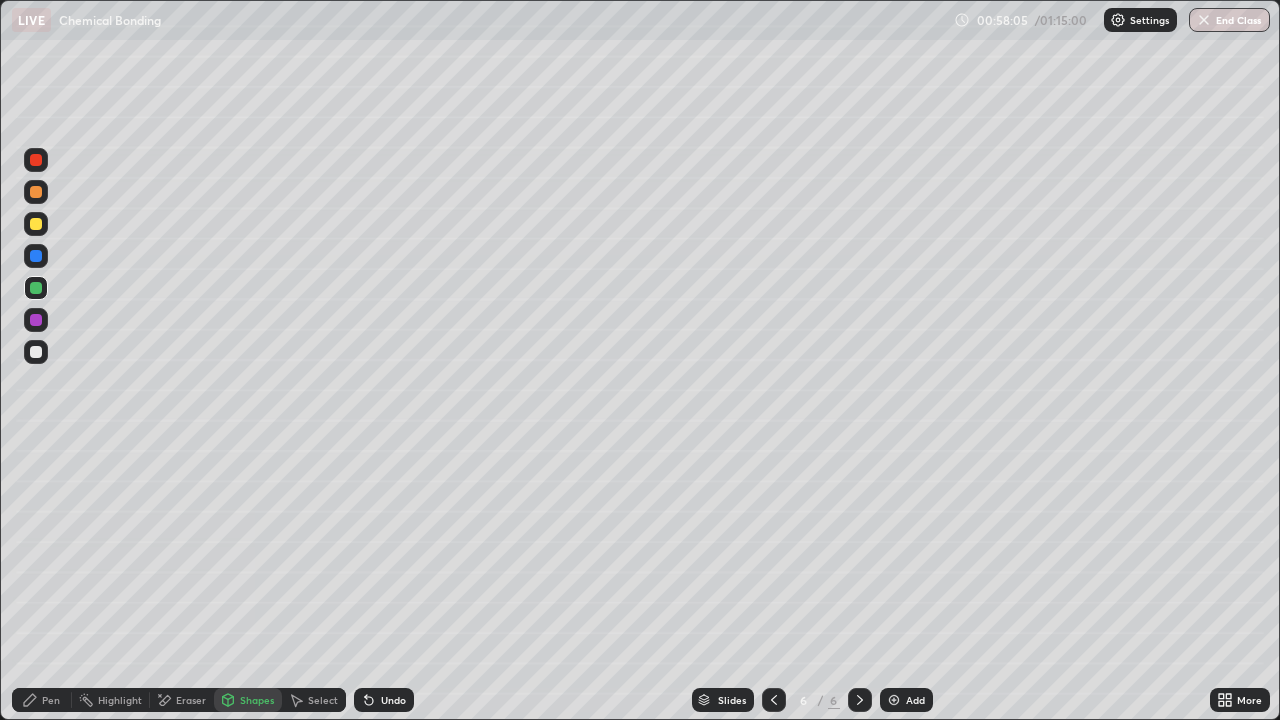 click on "Pen" at bounding box center (51, 700) 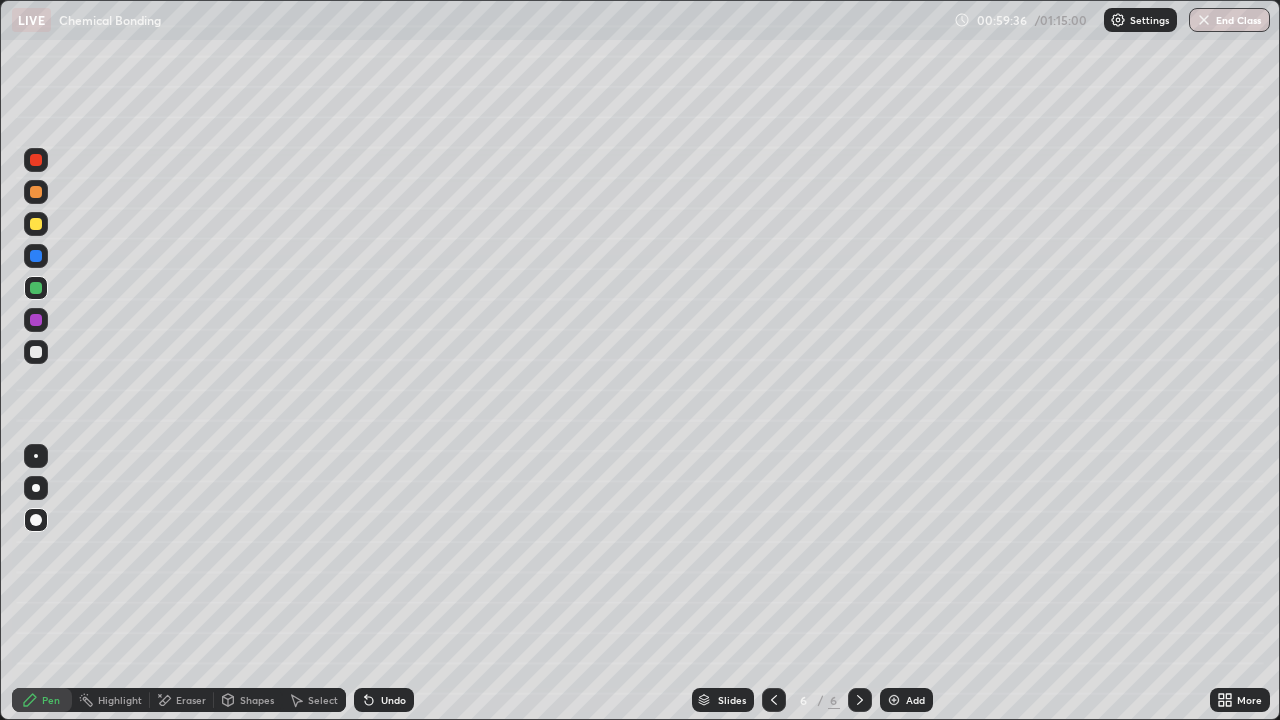click at bounding box center (860, 700) 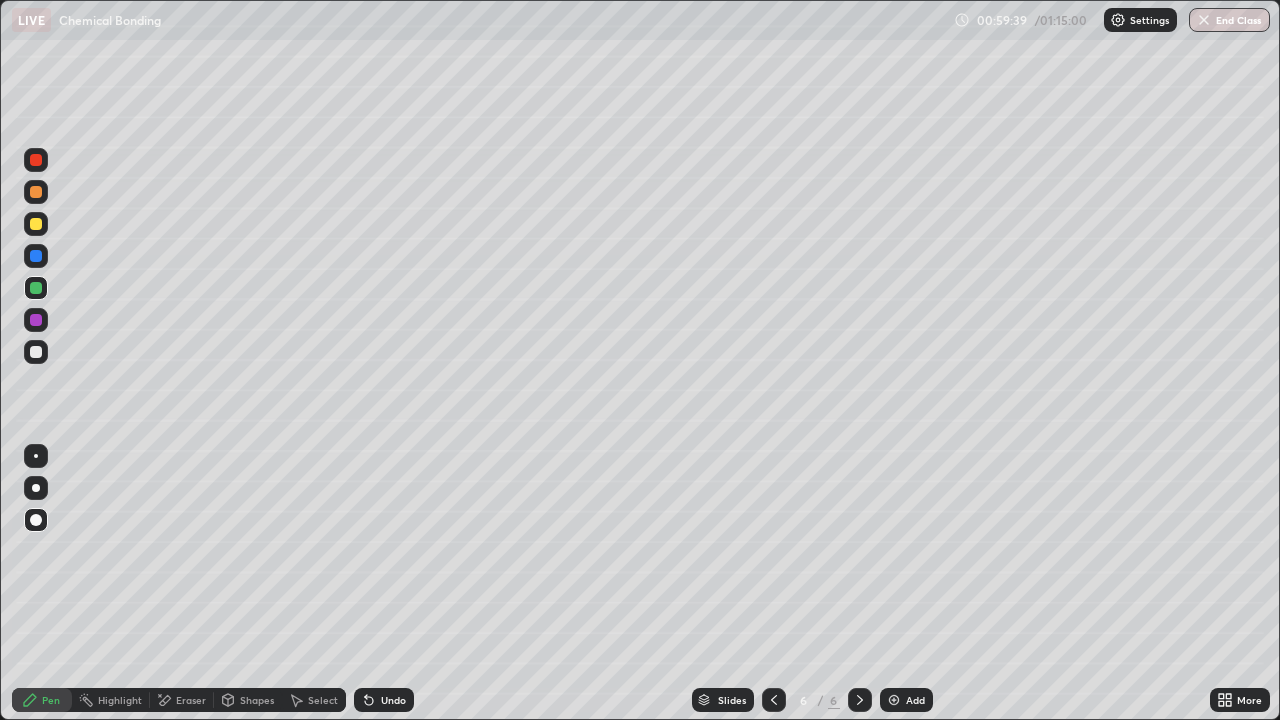 click at bounding box center (860, 700) 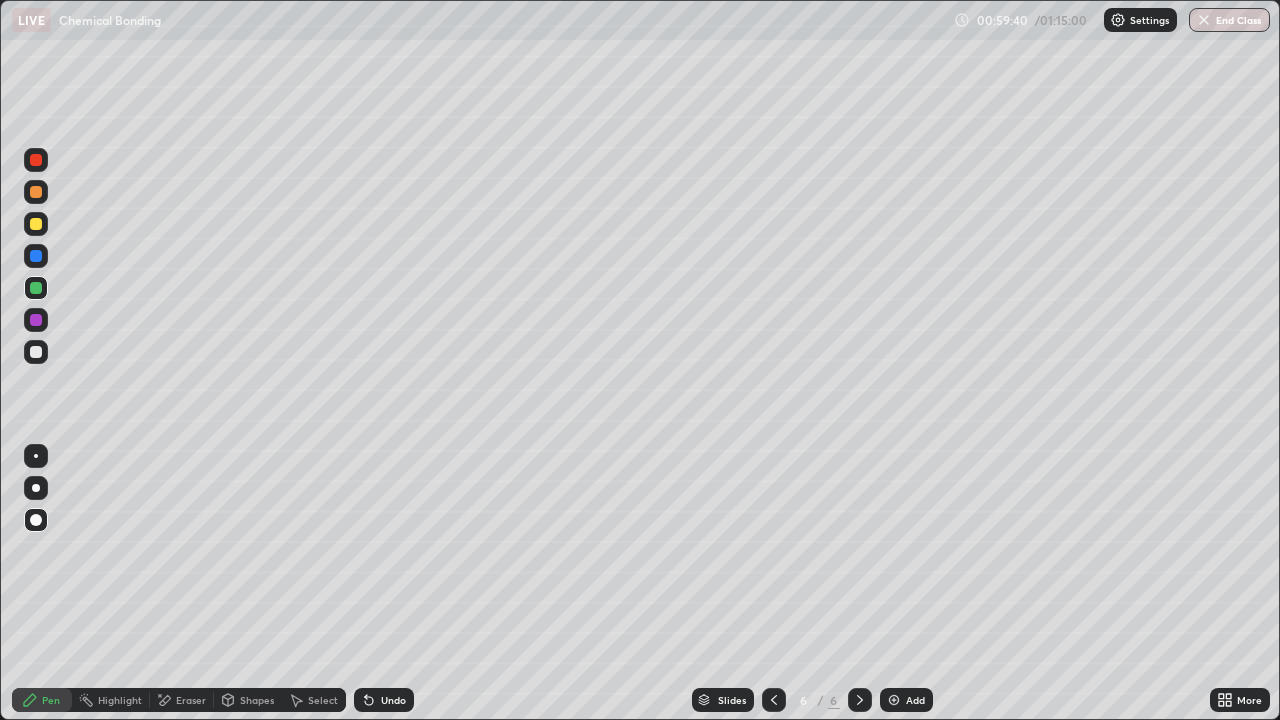 click at bounding box center [894, 700] 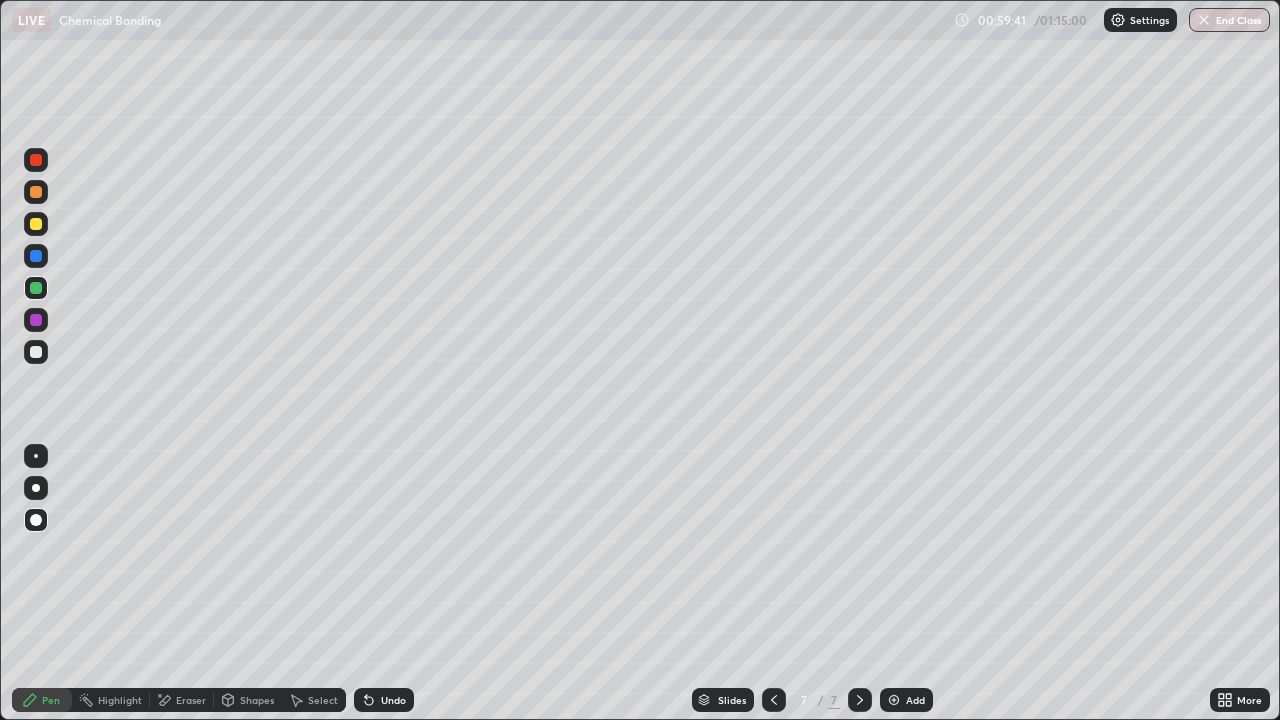 click on "Pen" at bounding box center [42, 700] 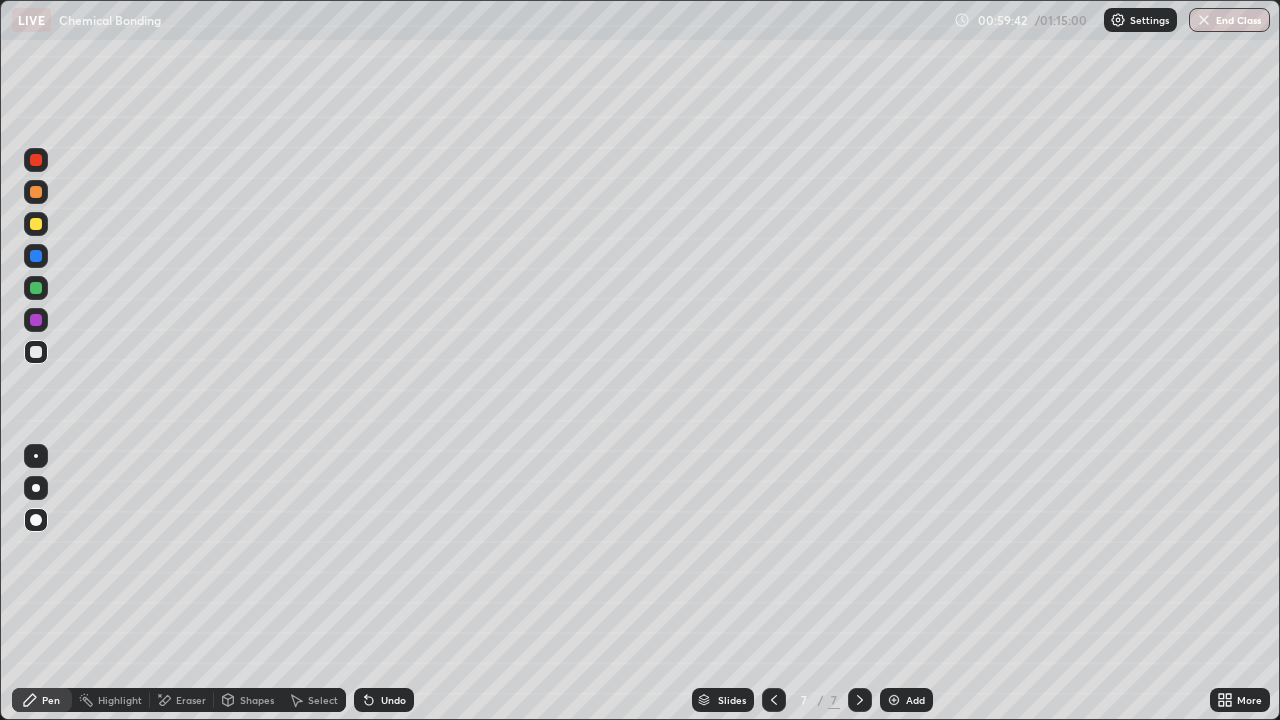 click on "Pen" at bounding box center (51, 700) 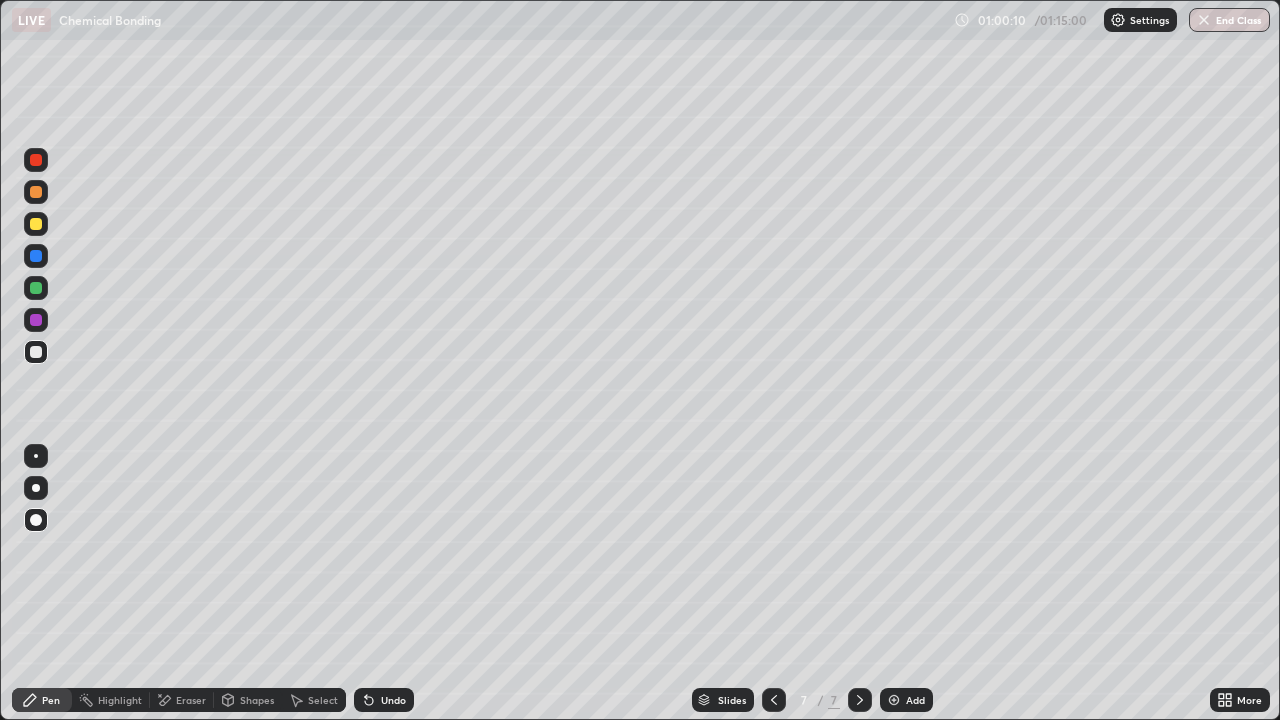 click at bounding box center [36, 224] 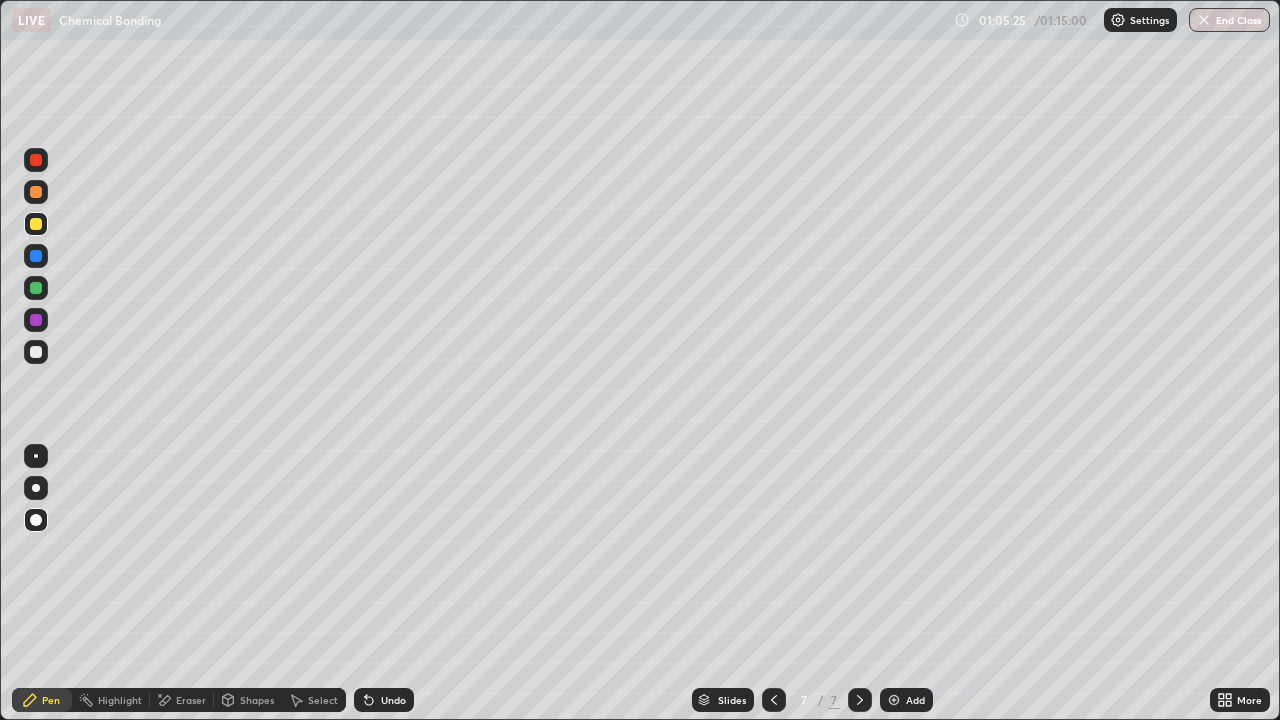 click on "Shapes" at bounding box center [257, 700] 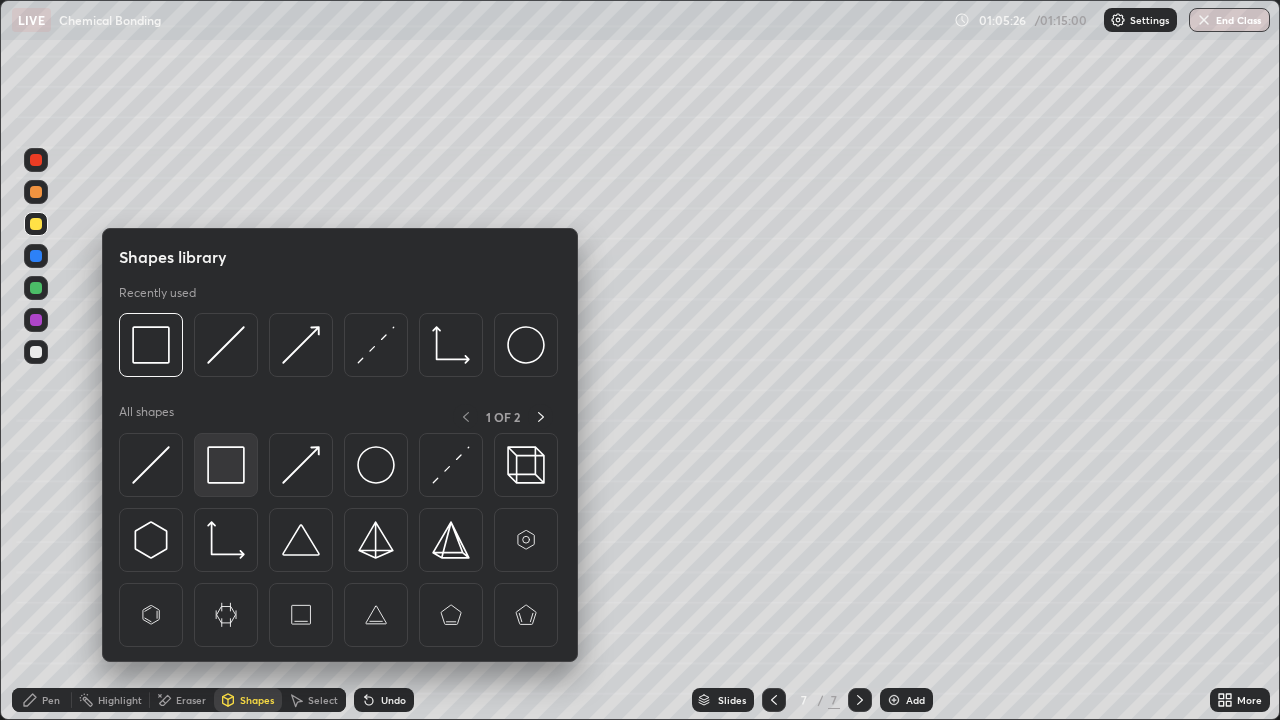 click at bounding box center [226, 465] 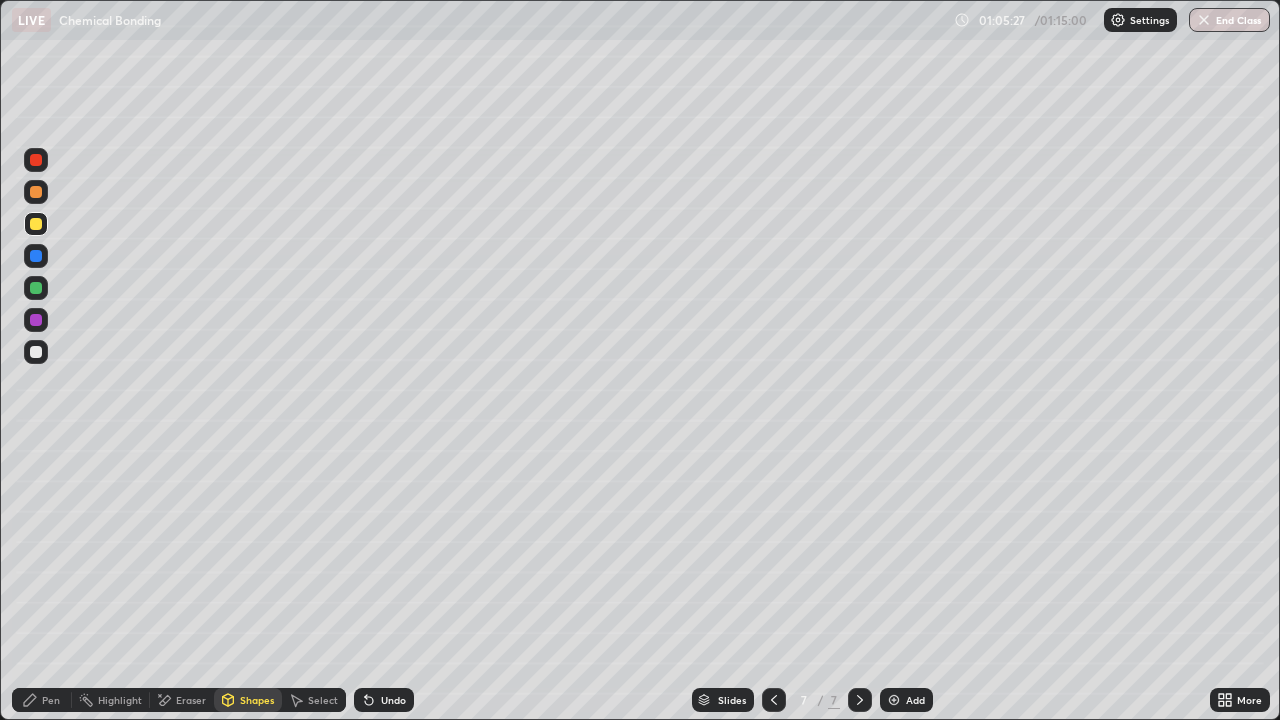 click at bounding box center (36, 352) 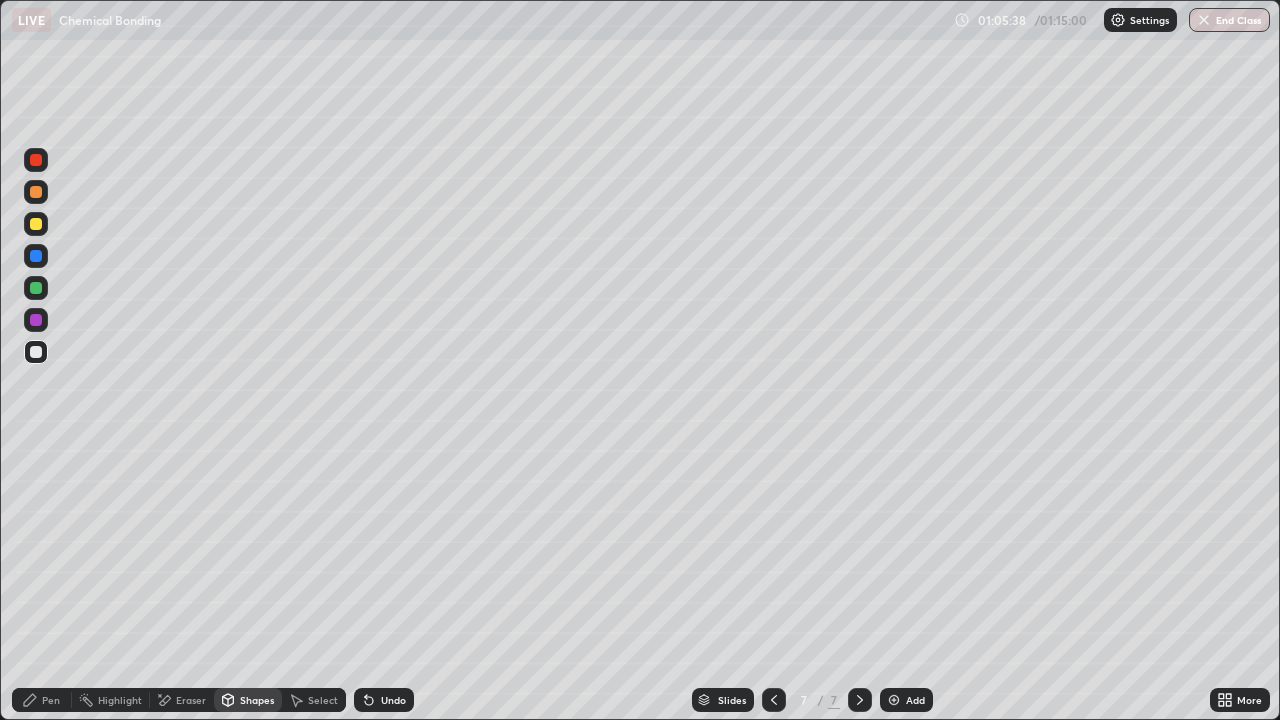 click on "Pen" at bounding box center (51, 700) 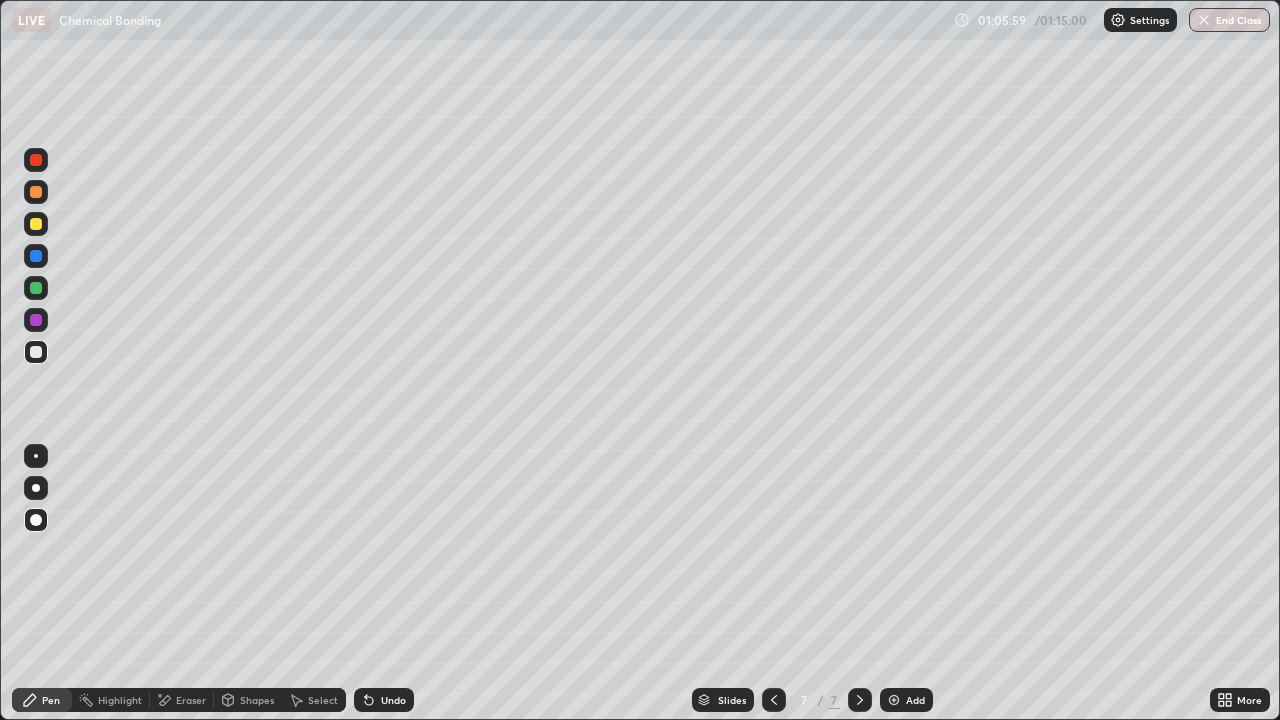 click on "Shapes" at bounding box center (257, 700) 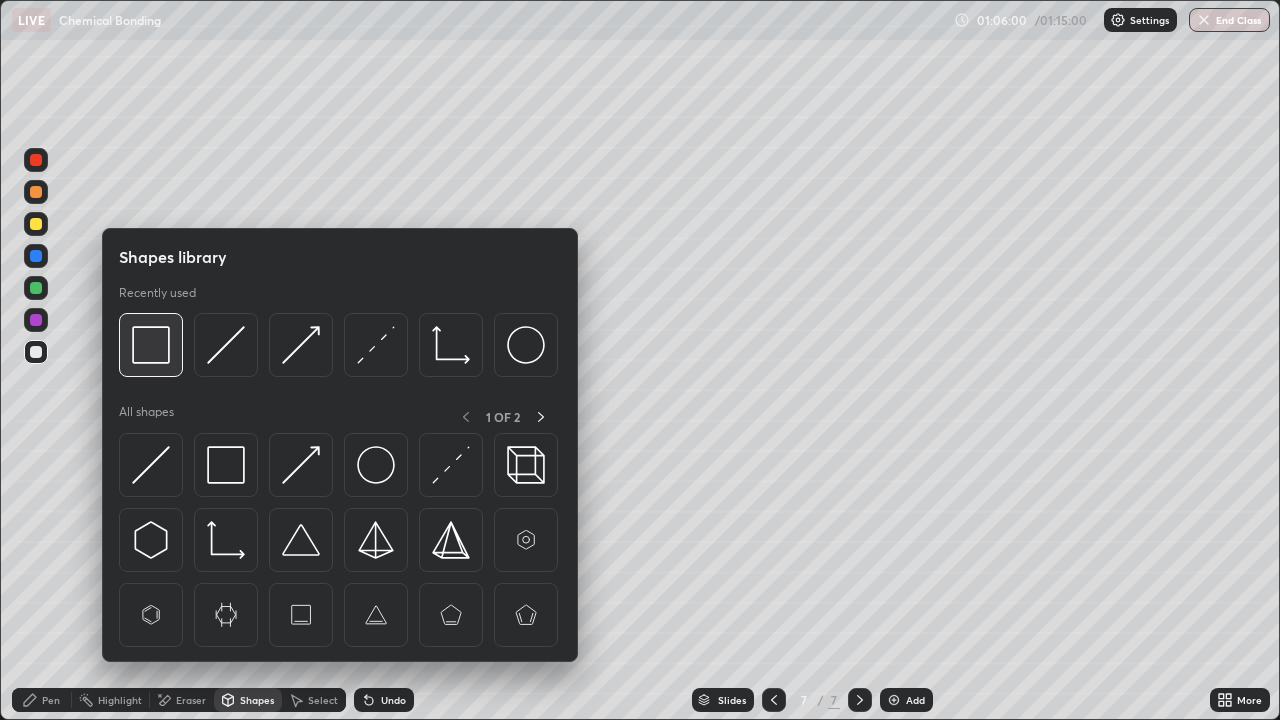 click at bounding box center [151, 345] 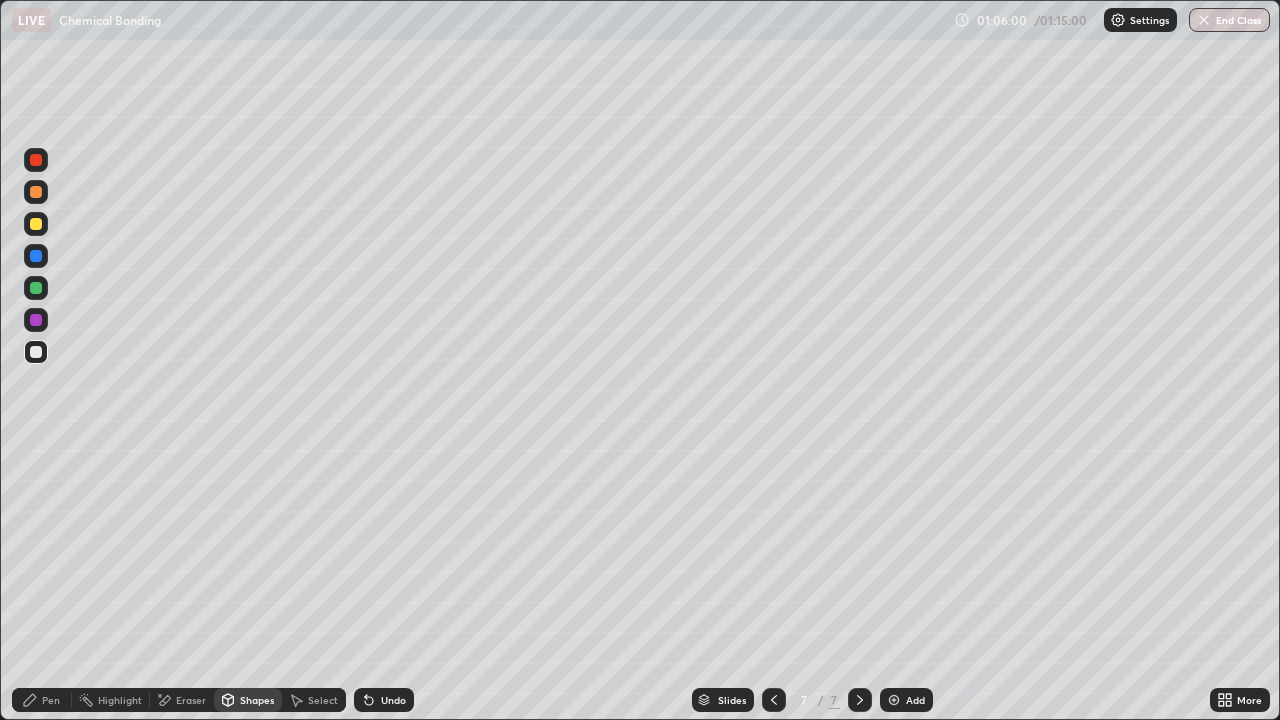 click at bounding box center [36, 288] 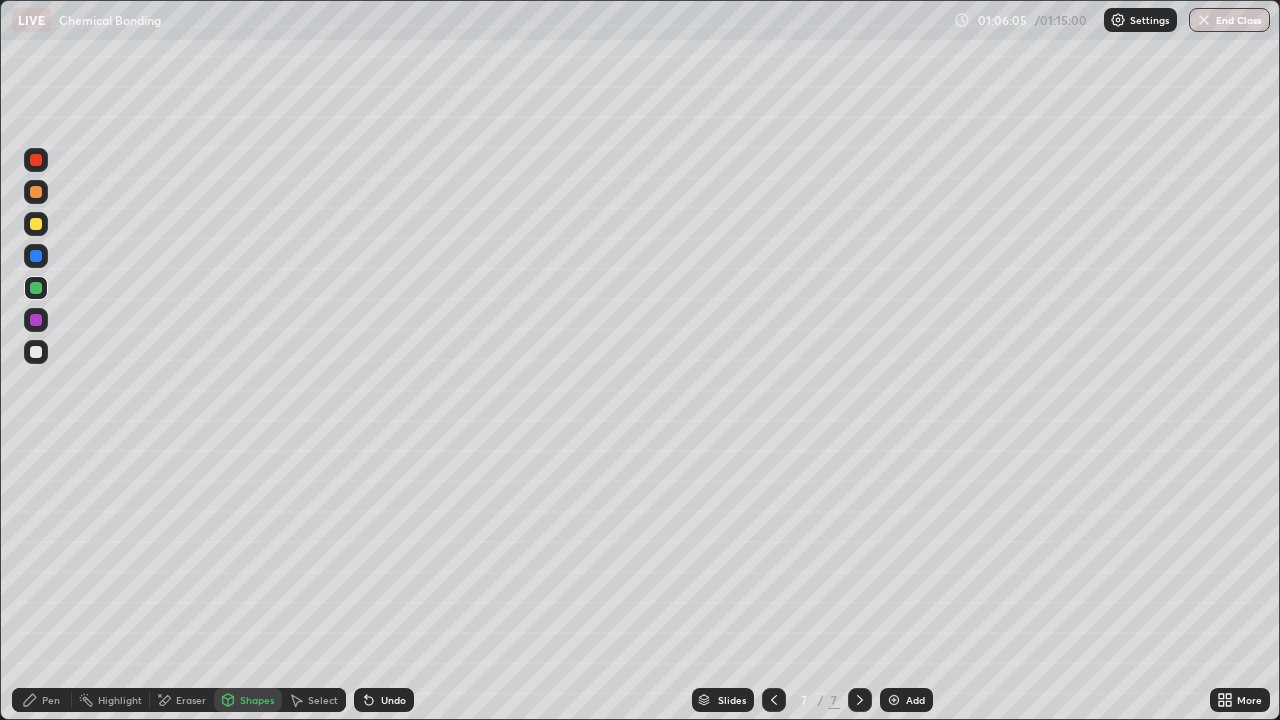 click on "Pen" at bounding box center (51, 700) 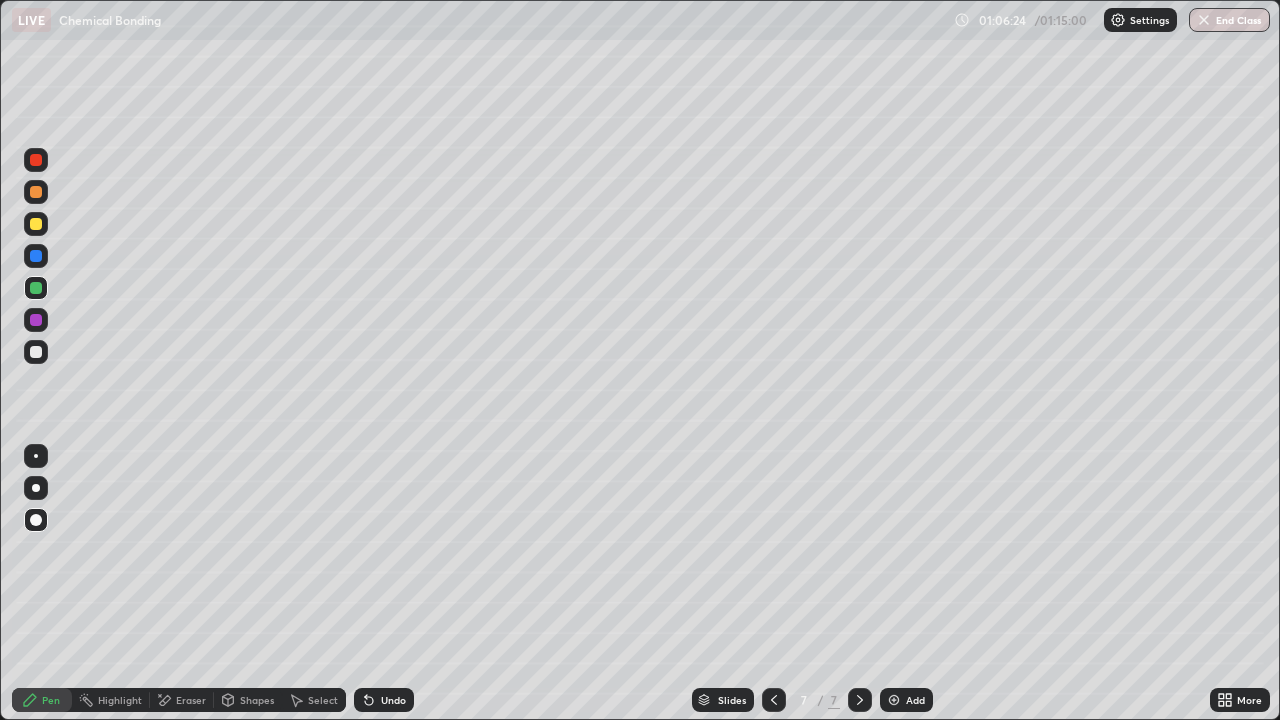 click on "Shapes" at bounding box center (257, 700) 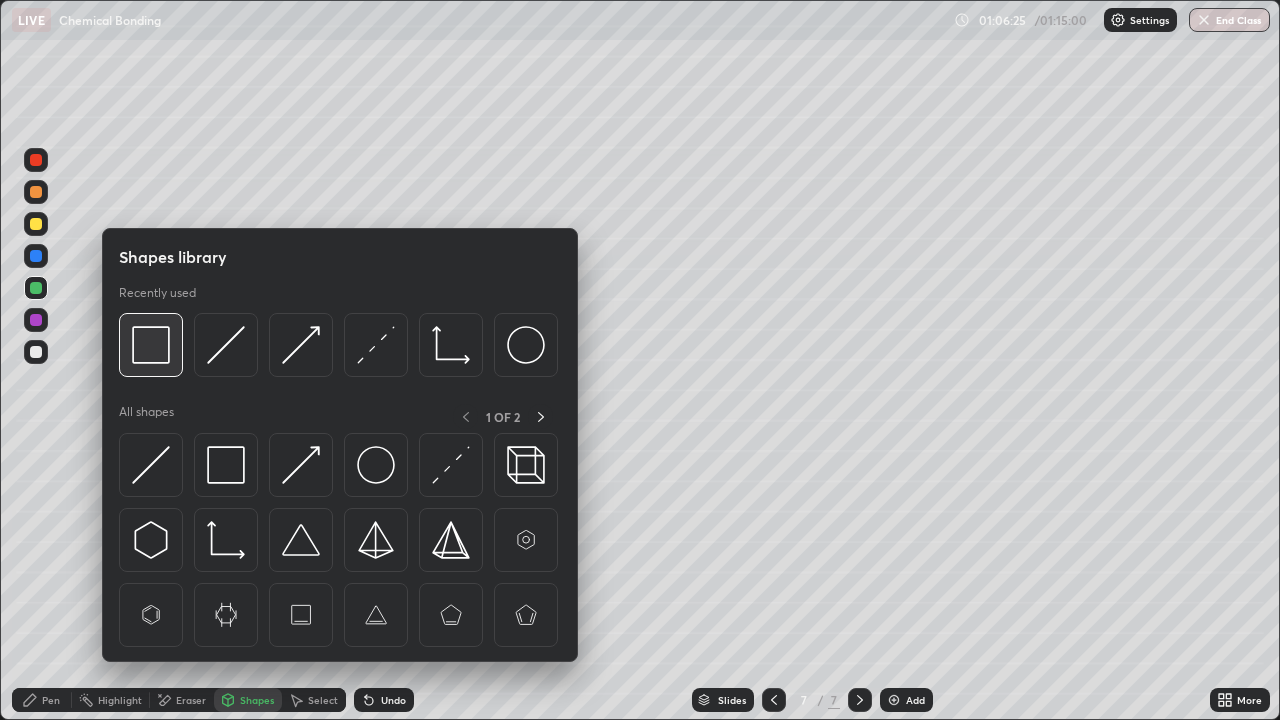 click at bounding box center (151, 345) 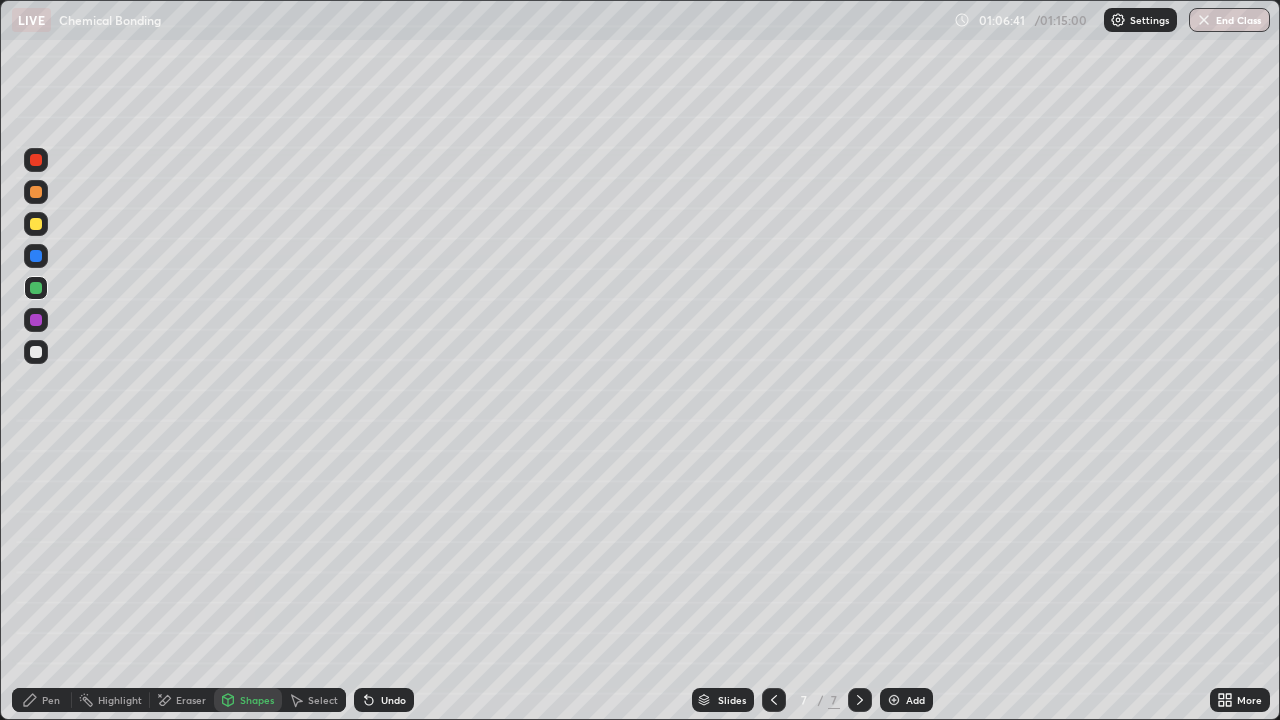 click on "Shapes" at bounding box center [257, 700] 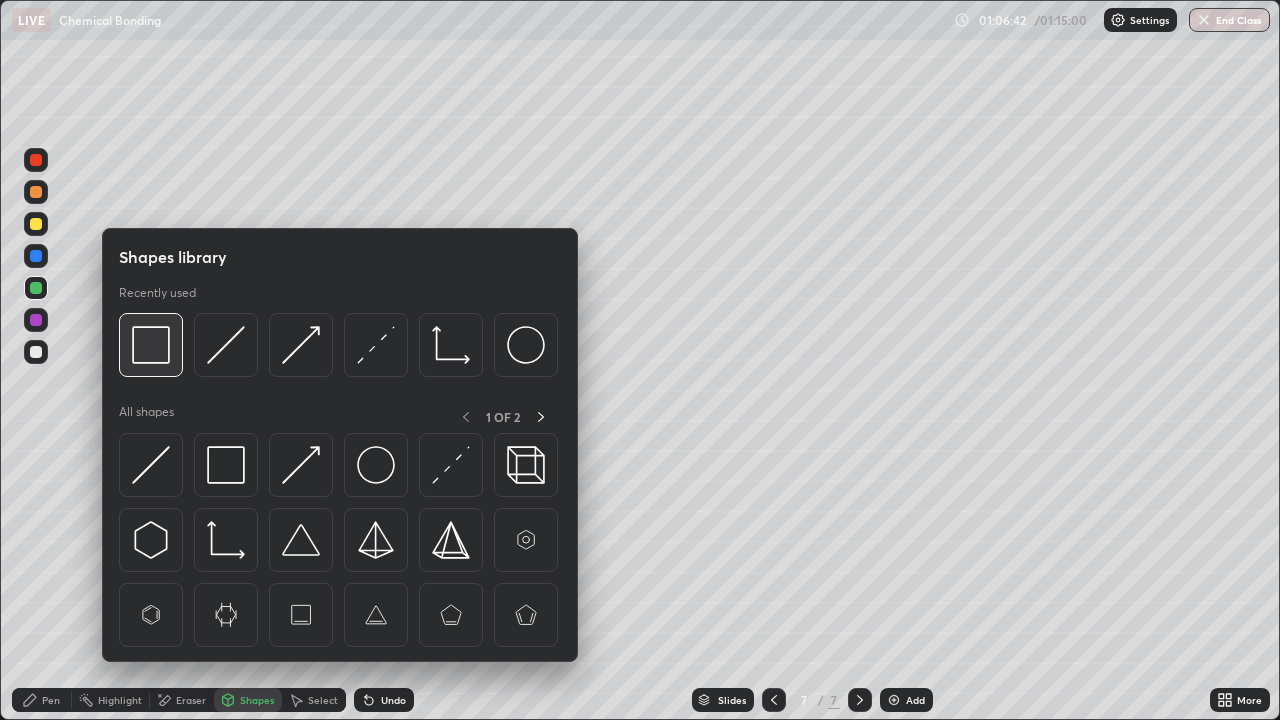 click at bounding box center (151, 345) 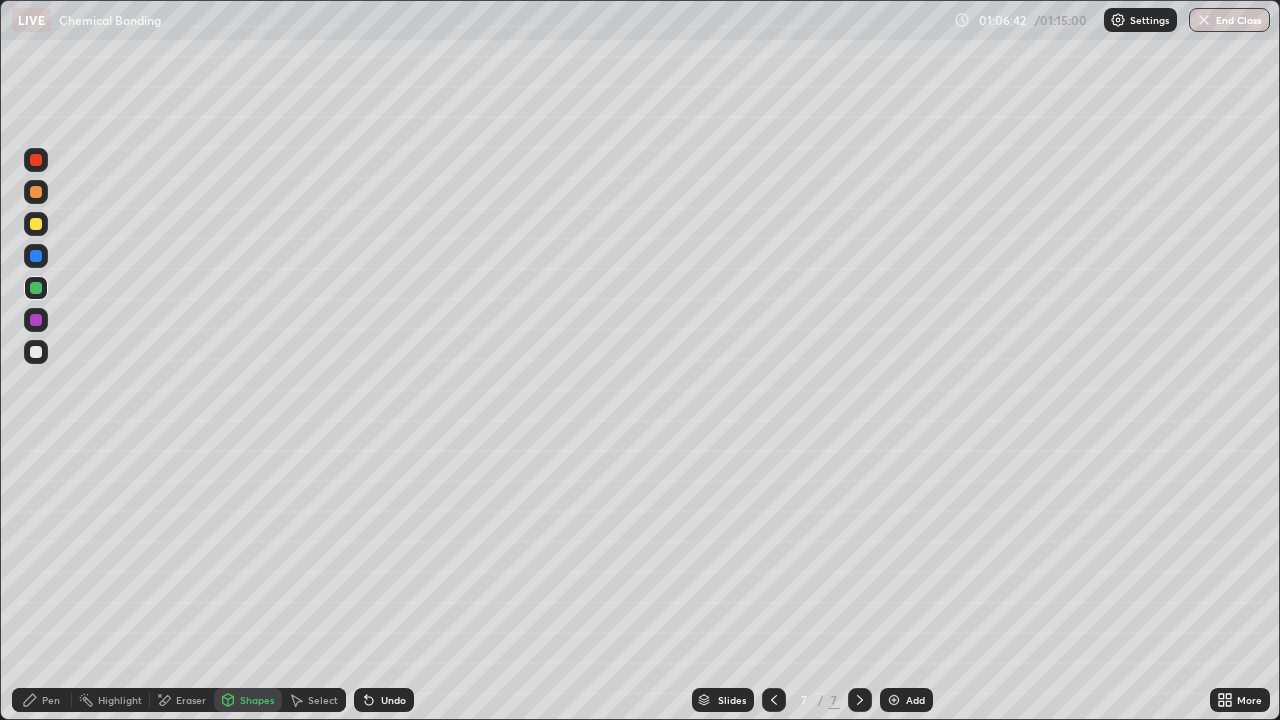 click at bounding box center [36, 320] 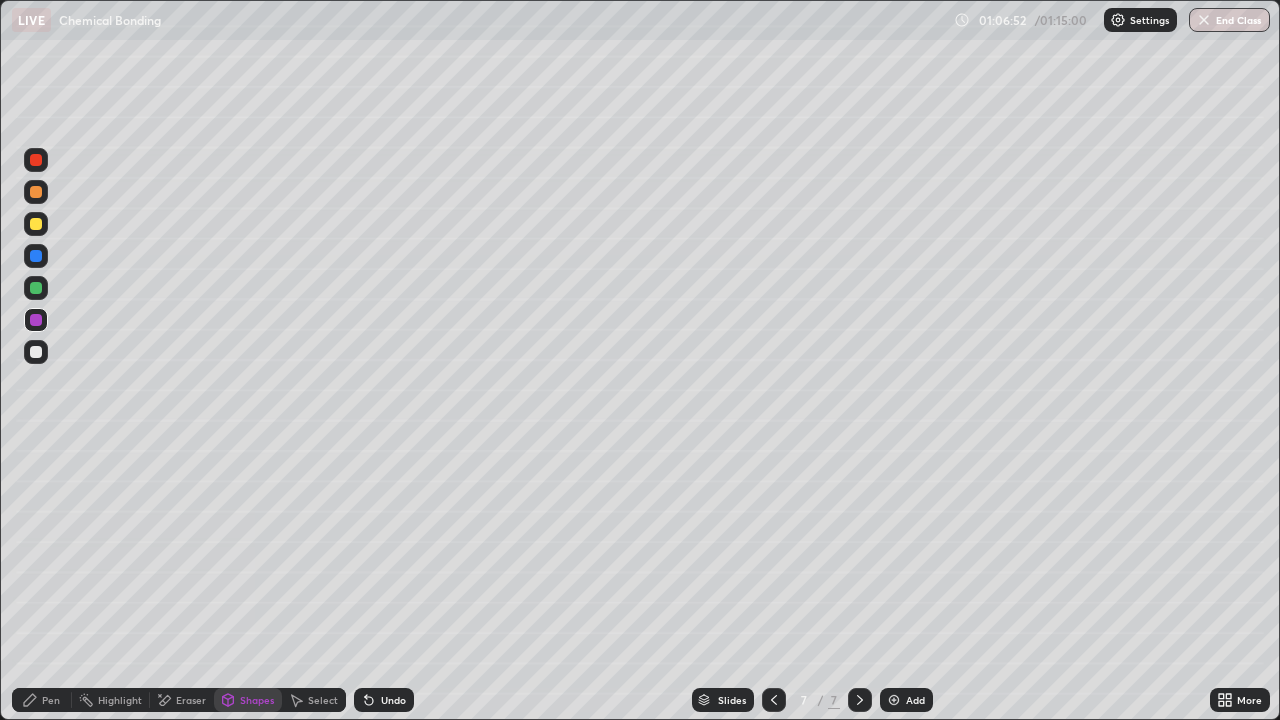 click on "Pen" at bounding box center (51, 700) 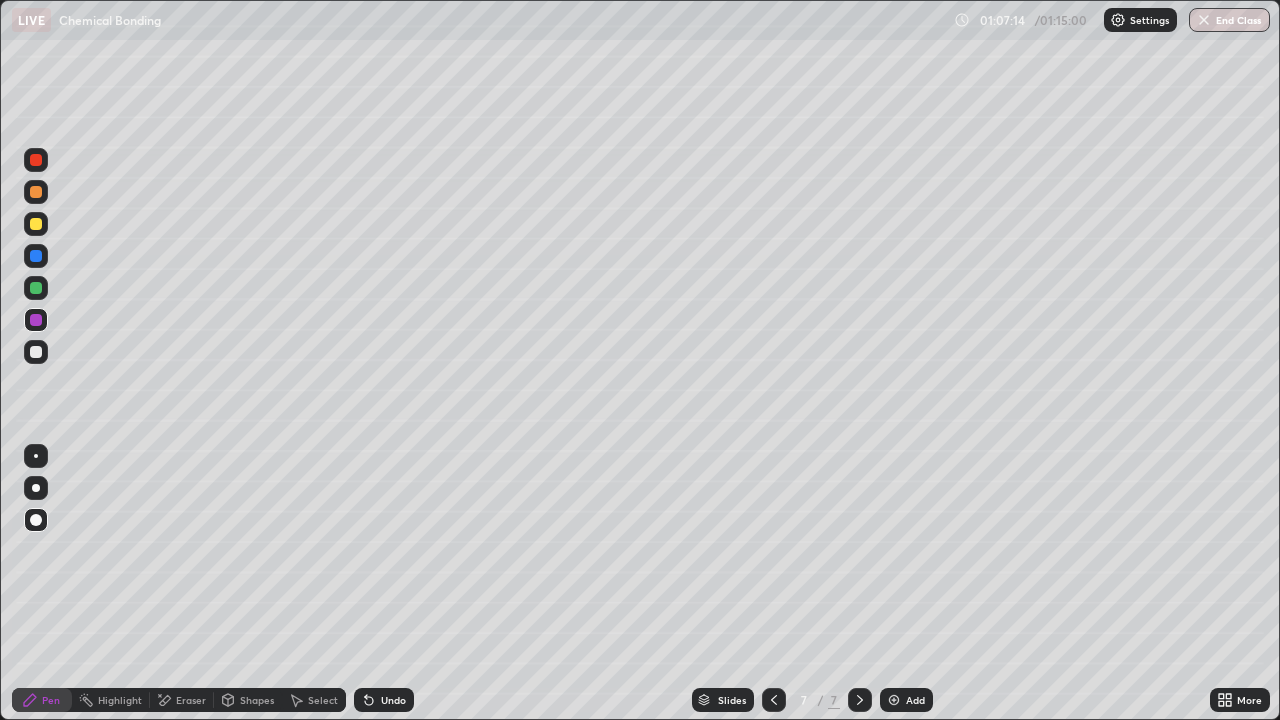 click on "Shapes" at bounding box center [248, 700] 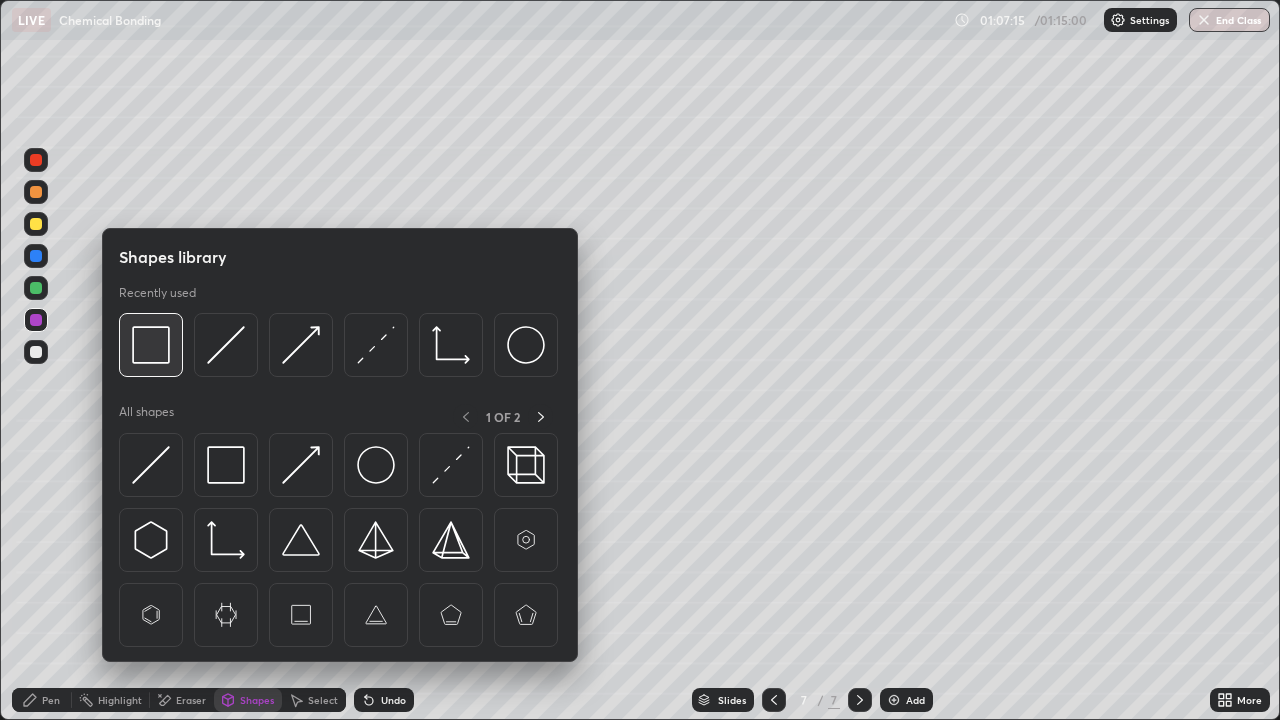click at bounding box center (151, 345) 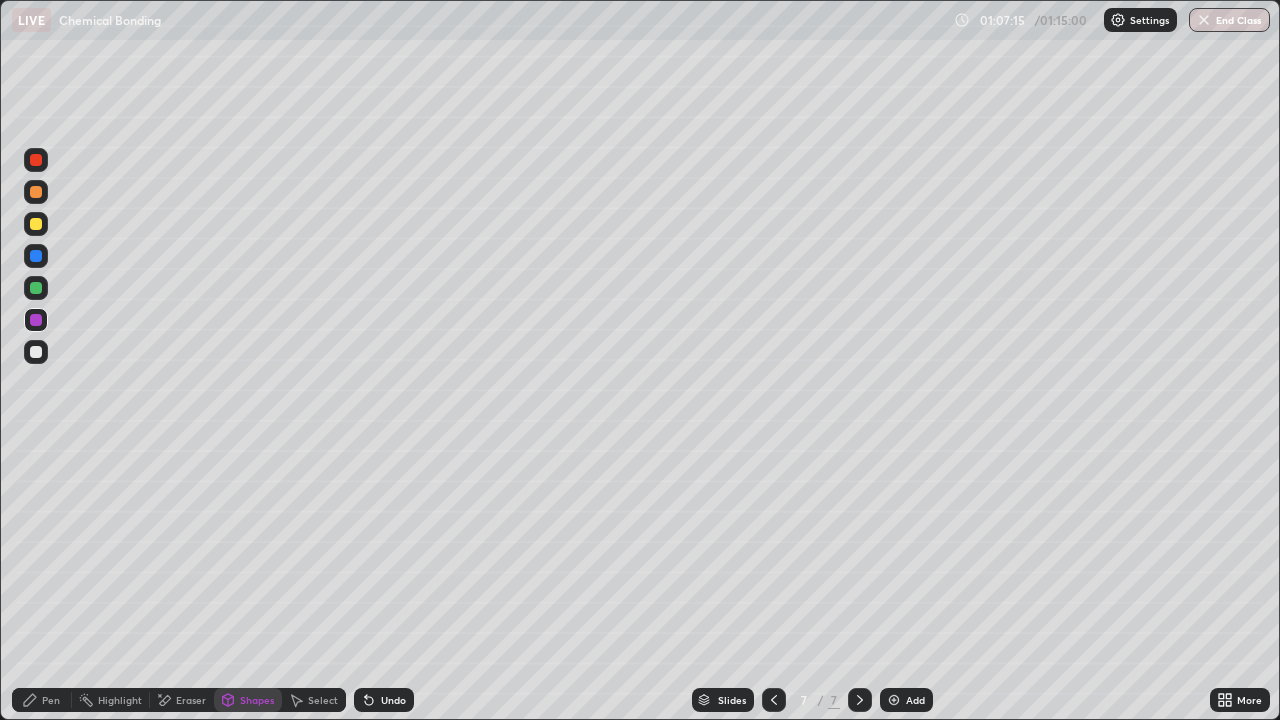 click at bounding box center (36, 224) 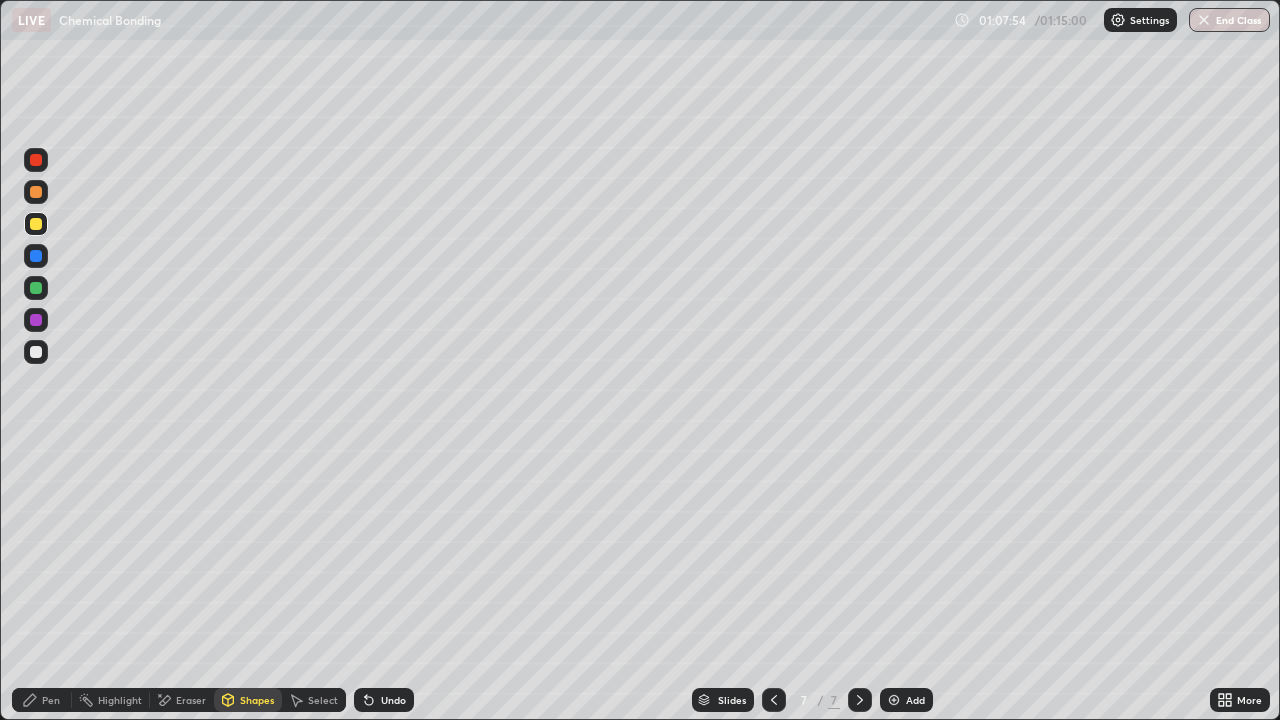 click on "Shapes" at bounding box center (257, 700) 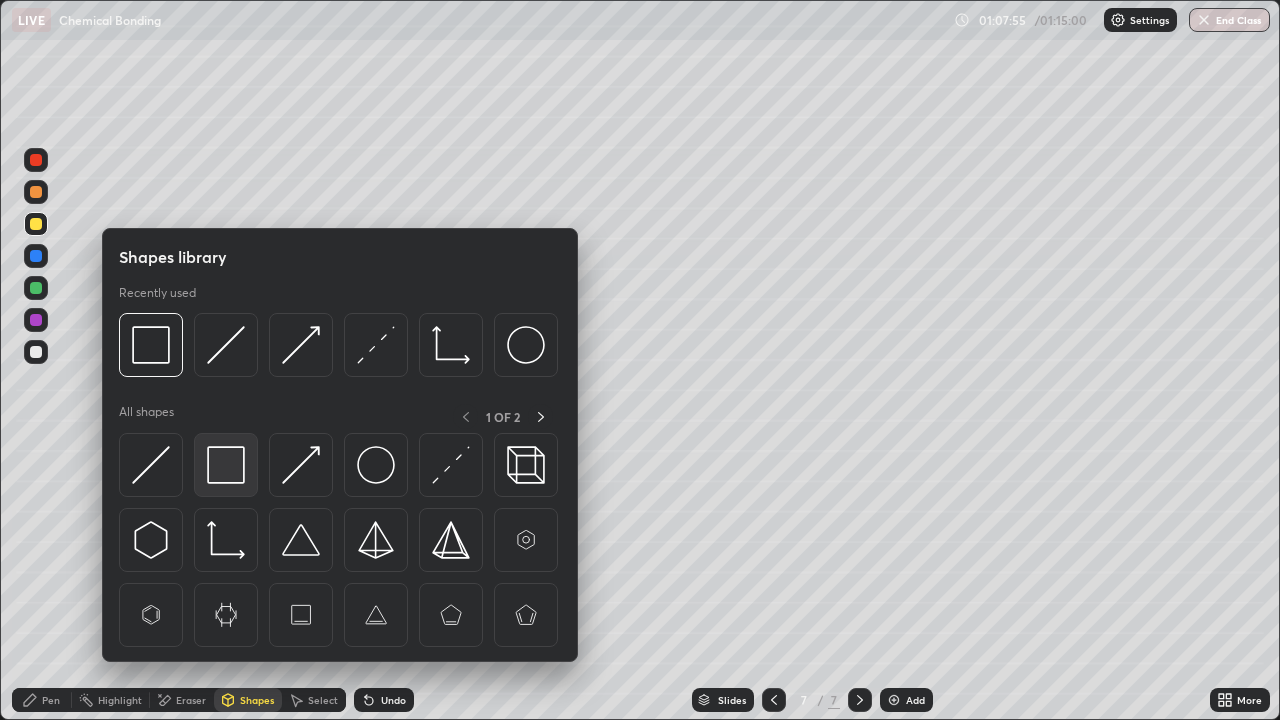 click at bounding box center (226, 465) 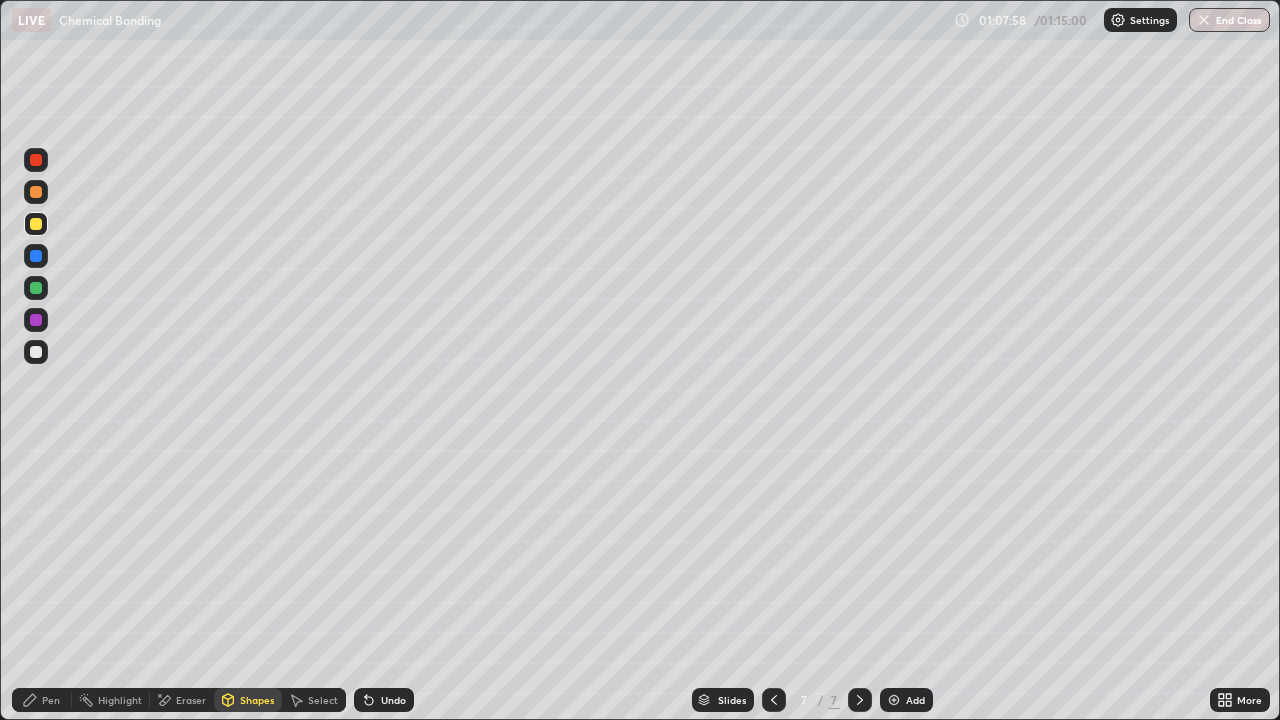 click on "Pen" at bounding box center [42, 700] 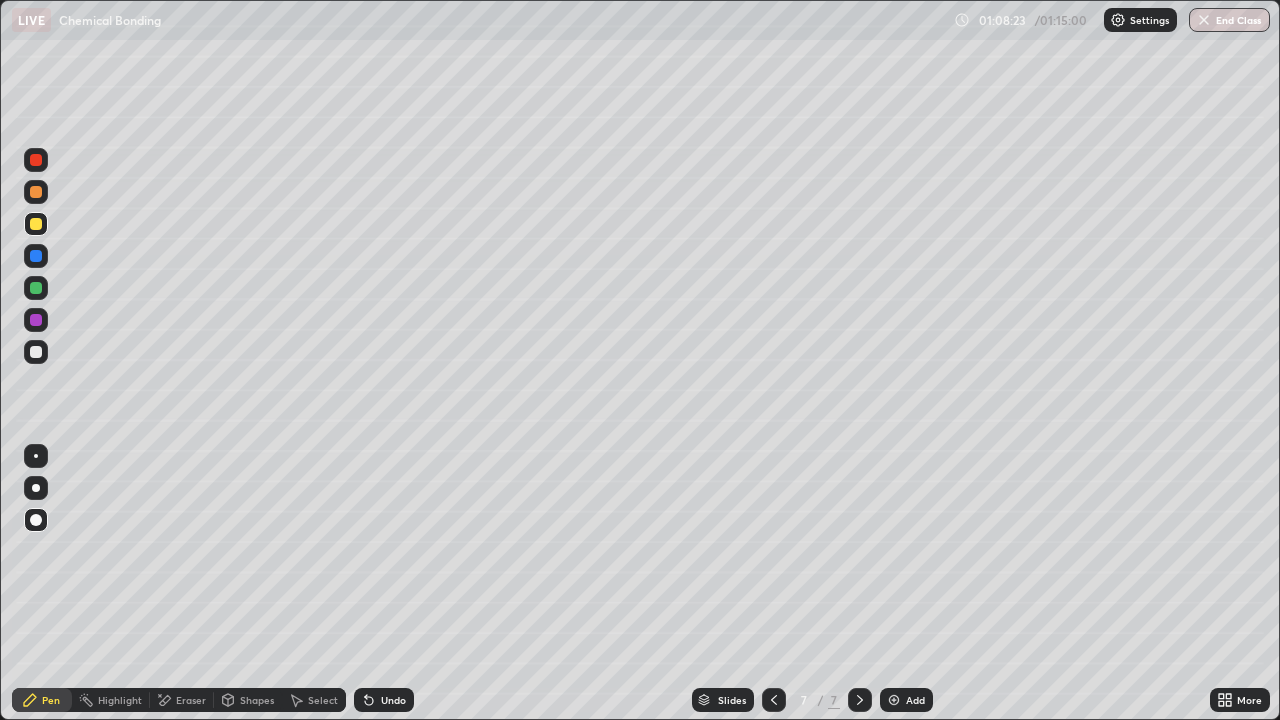 click on "Shapes" at bounding box center (257, 700) 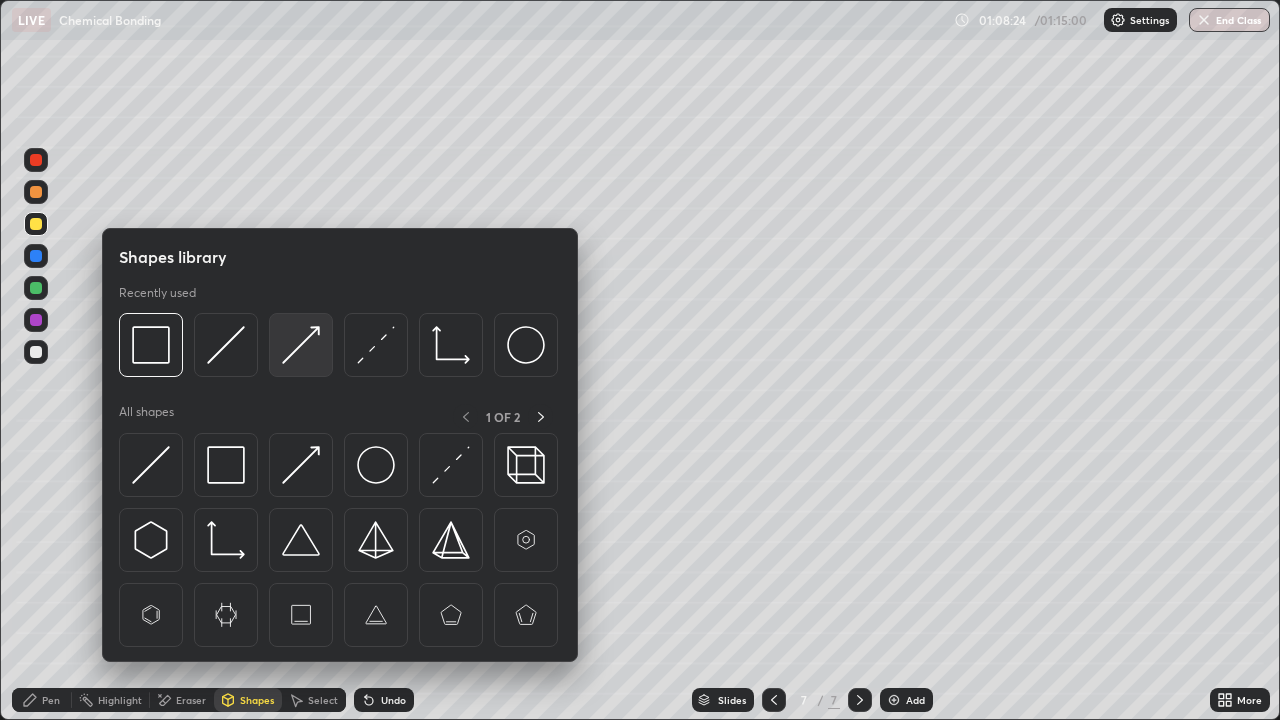 click at bounding box center (301, 345) 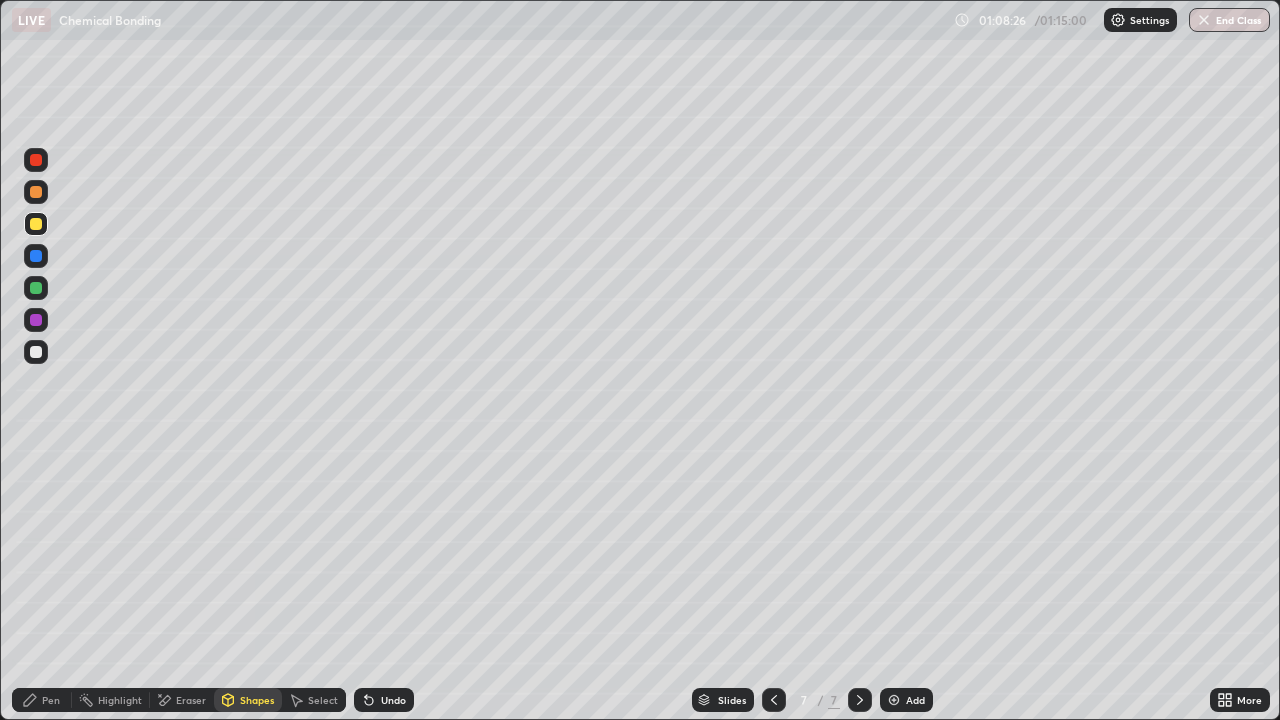 click on "Pen" at bounding box center [42, 700] 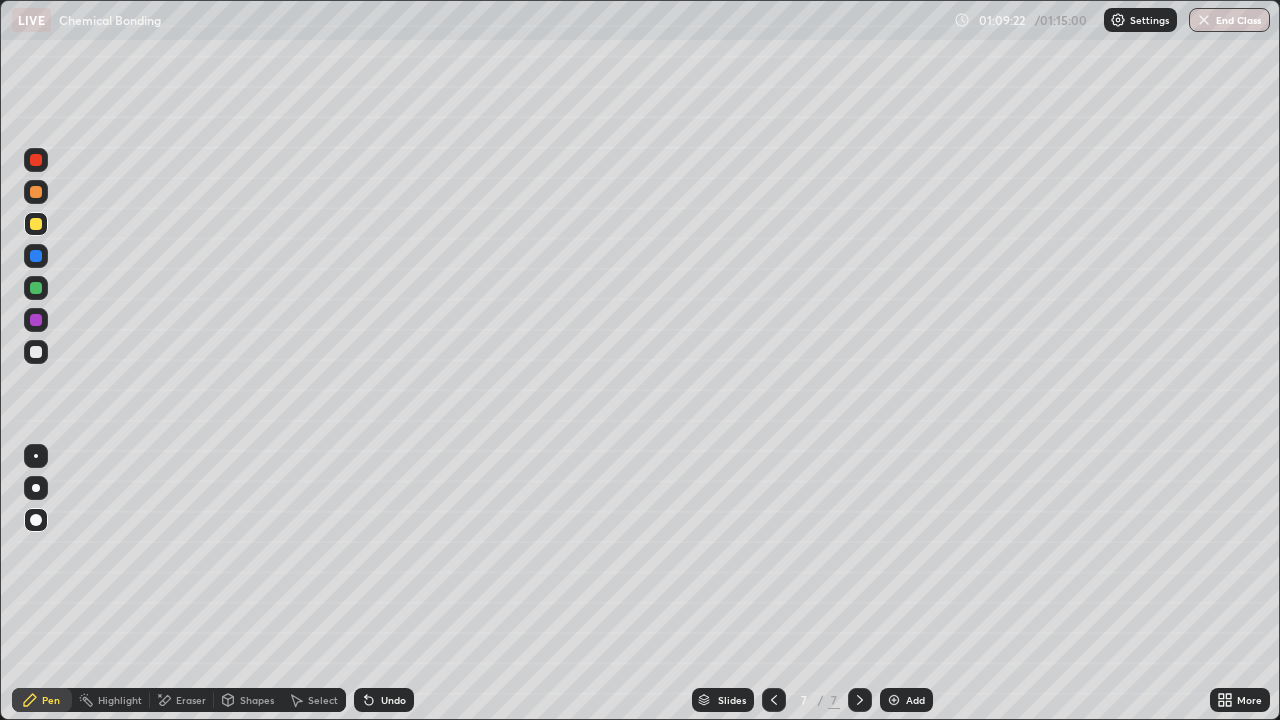 click on "End Class" at bounding box center [1229, 20] 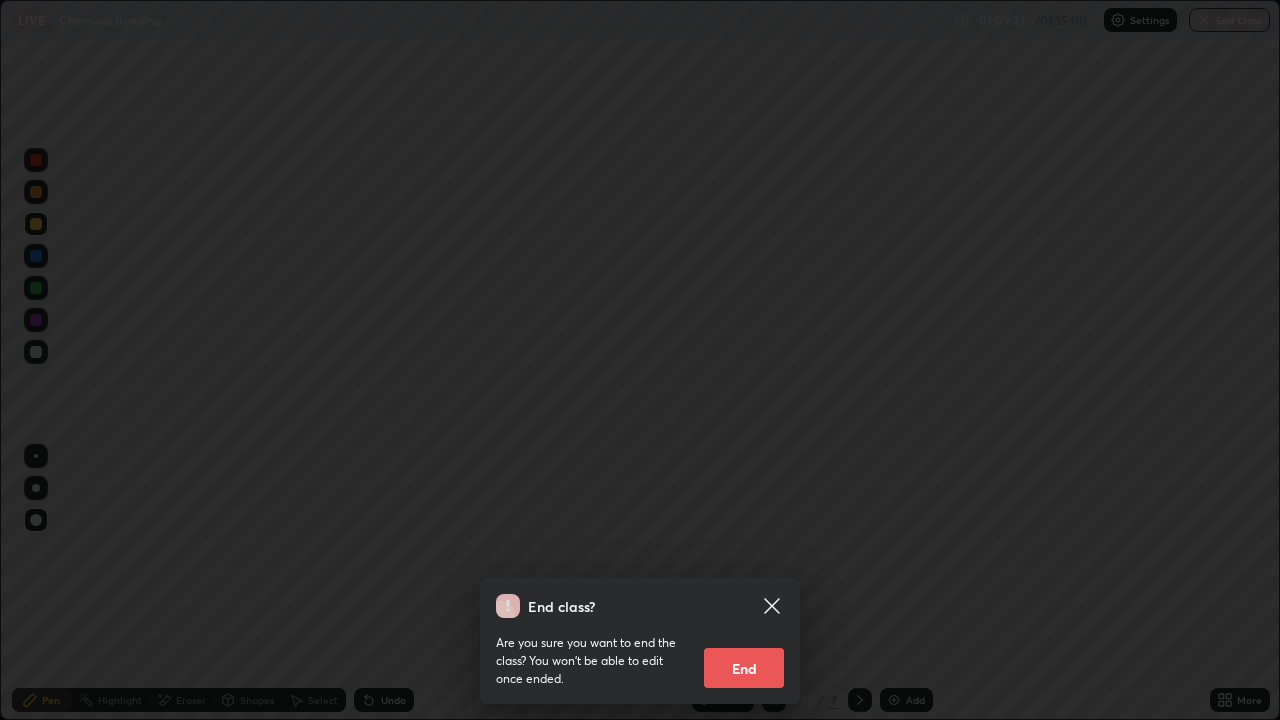 click on "End" at bounding box center [744, 668] 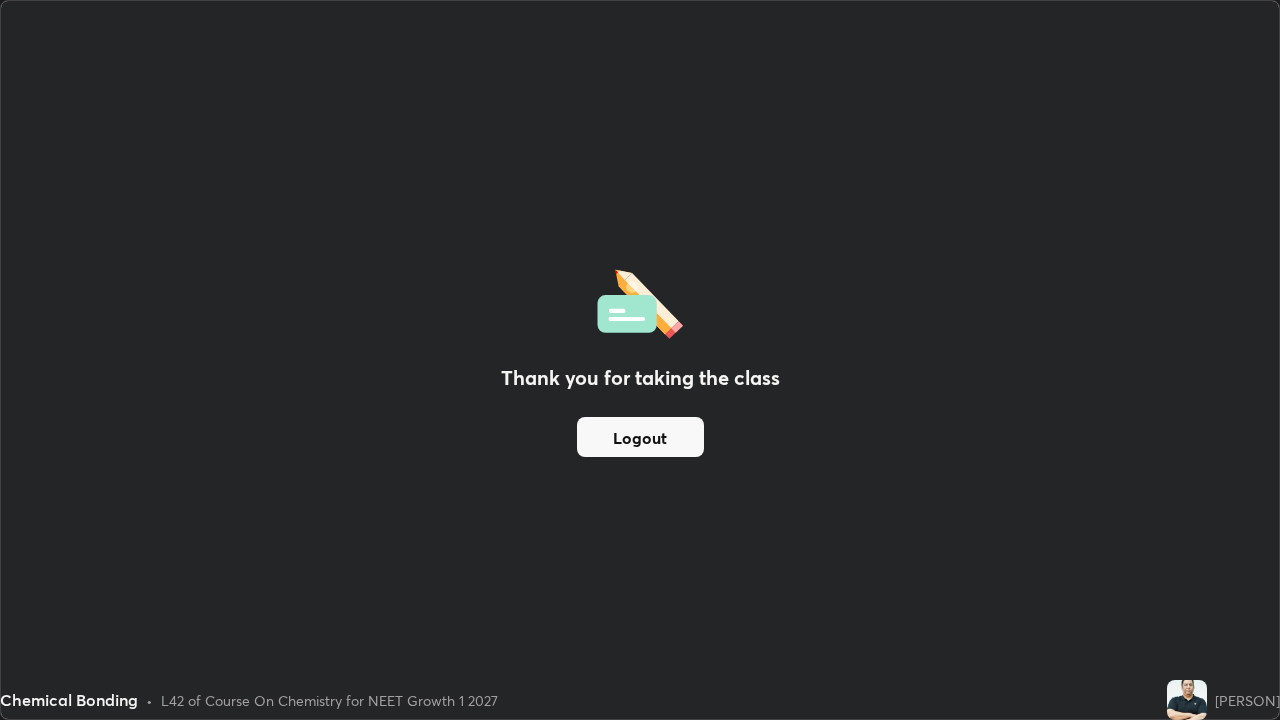 click on "Logout" at bounding box center [640, 437] 